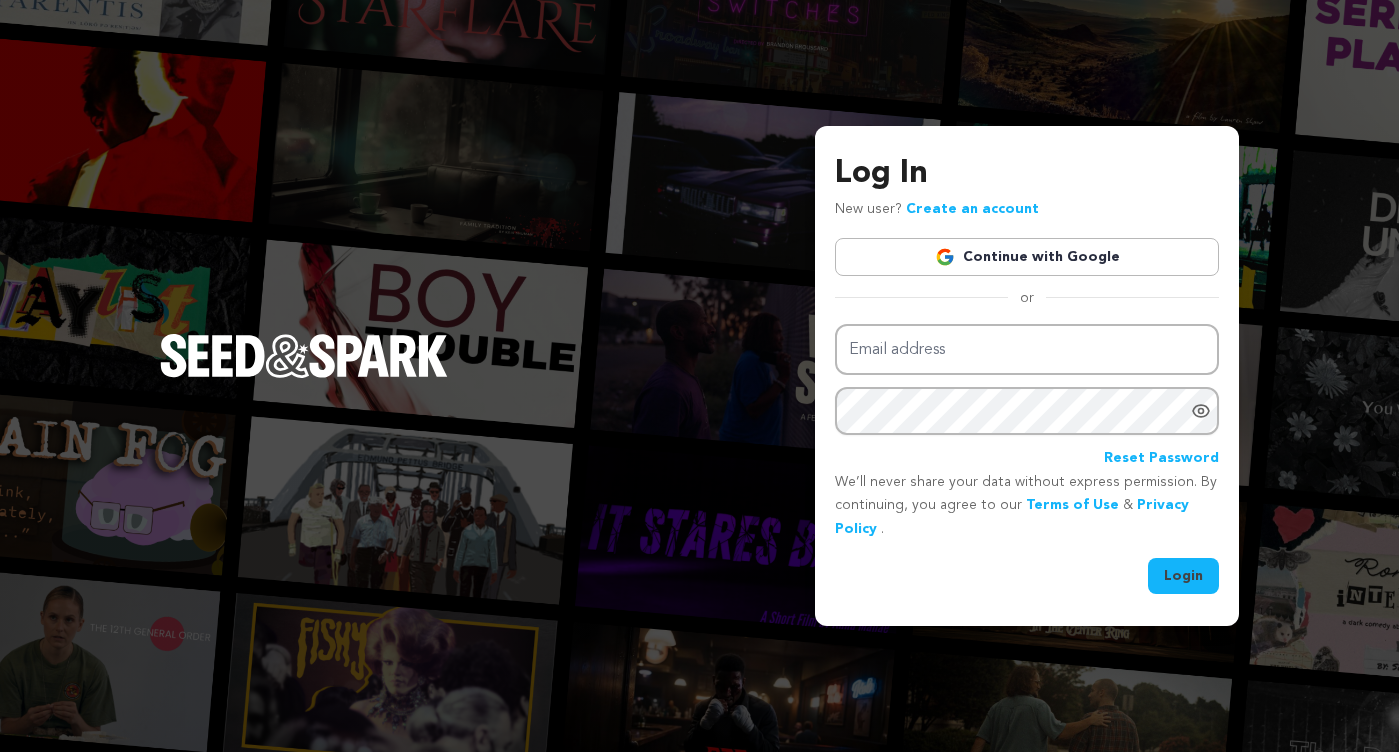 scroll, scrollTop: 0, scrollLeft: 0, axis: both 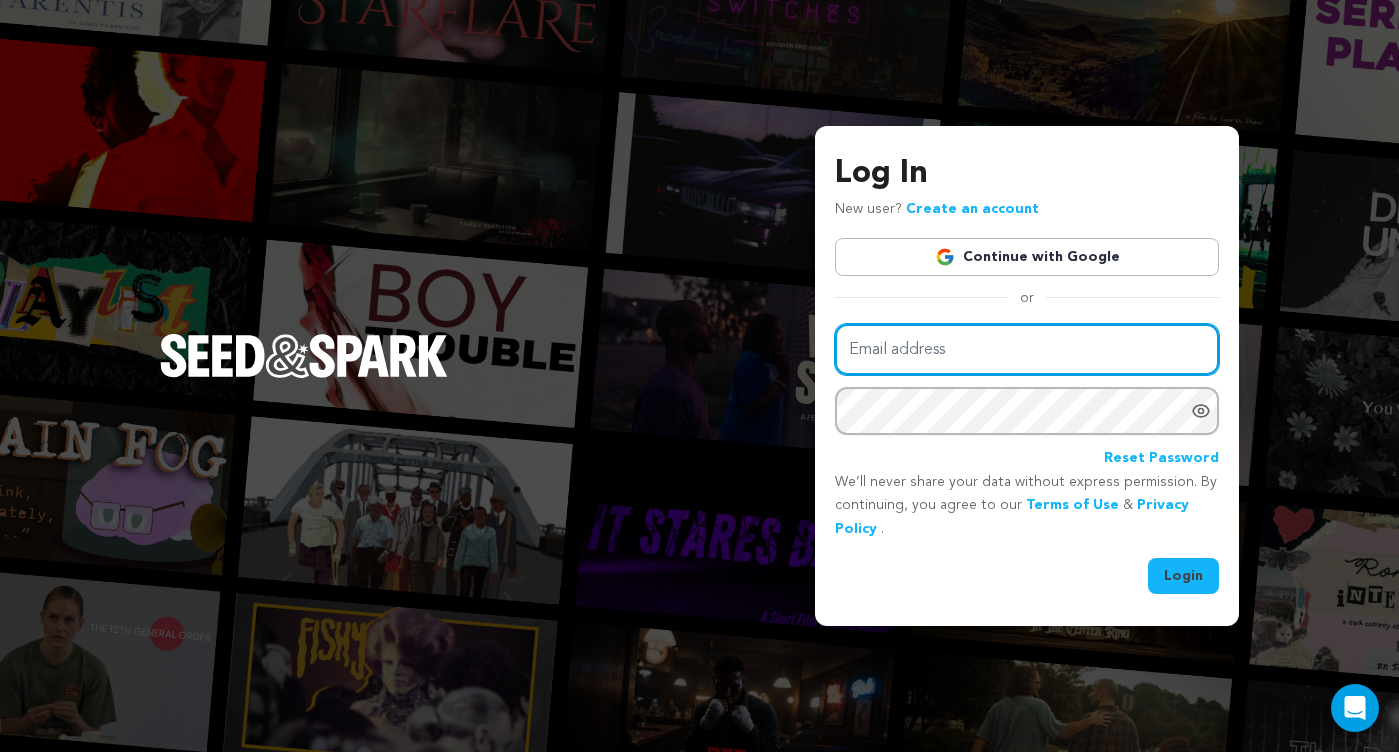 type on "sheatabulous@yahoo.com" 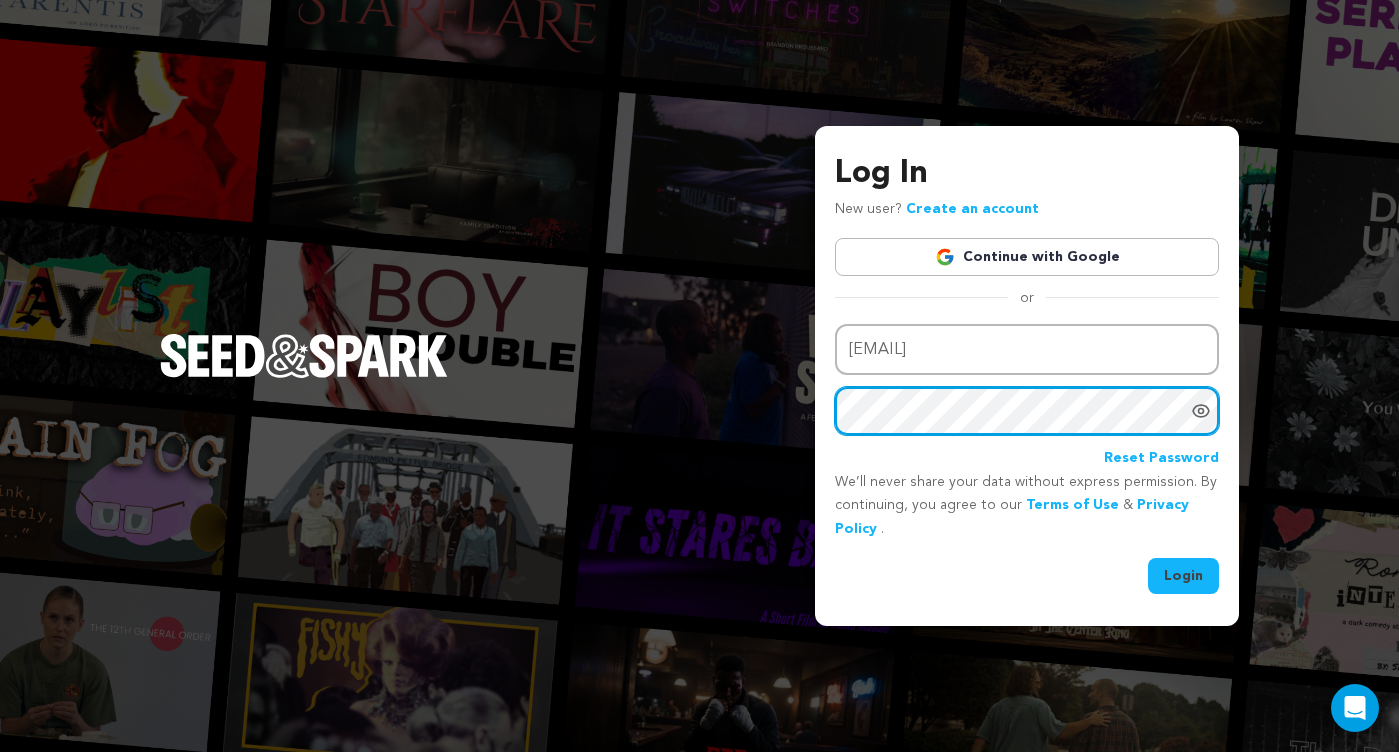 click on "Login" at bounding box center [1183, 576] 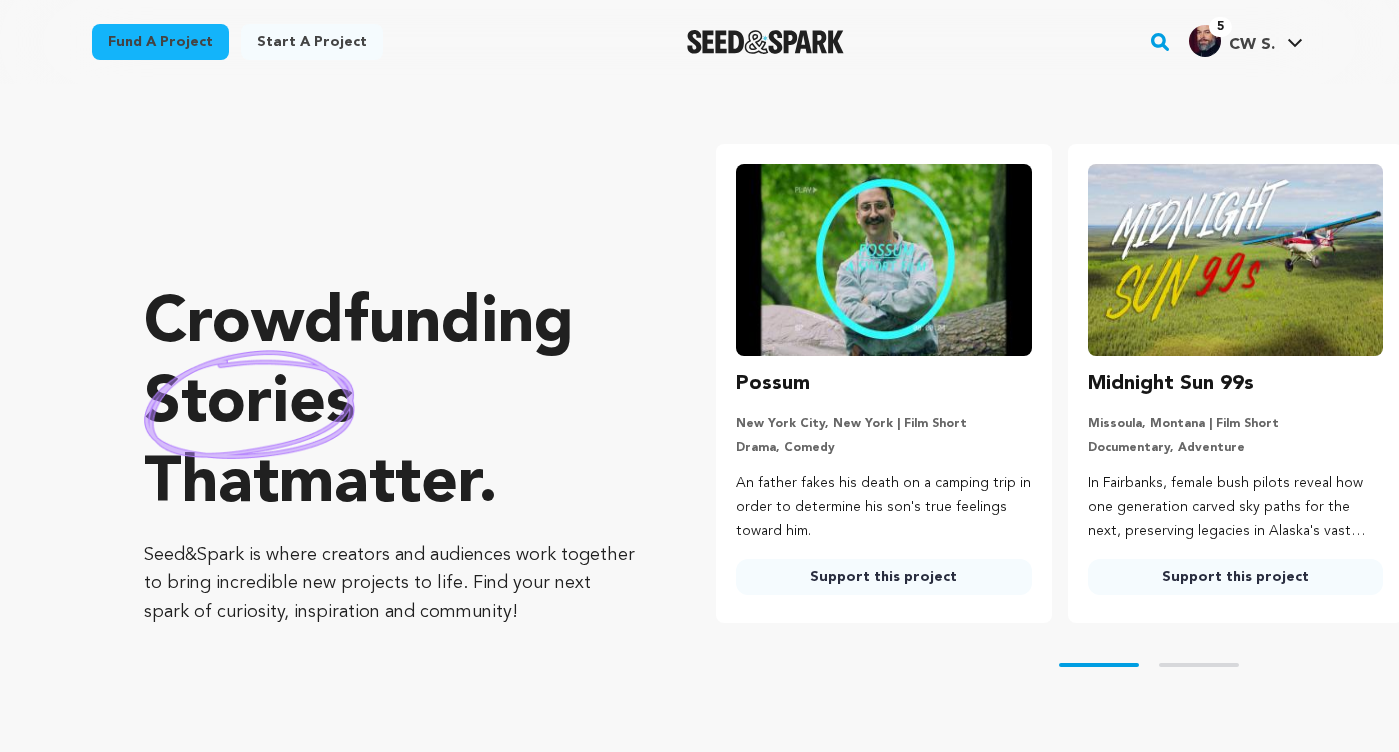 scroll, scrollTop: 0, scrollLeft: 0, axis: both 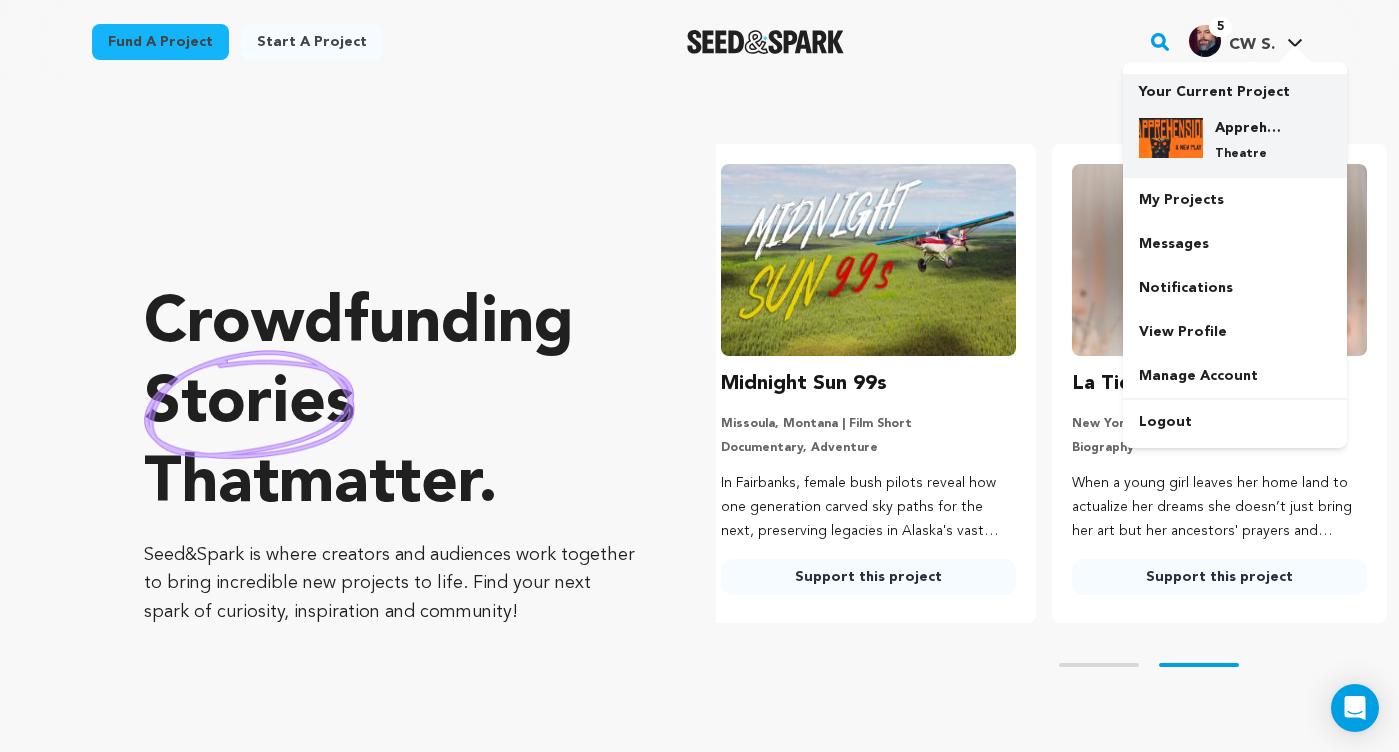 click at bounding box center (1171, 138) 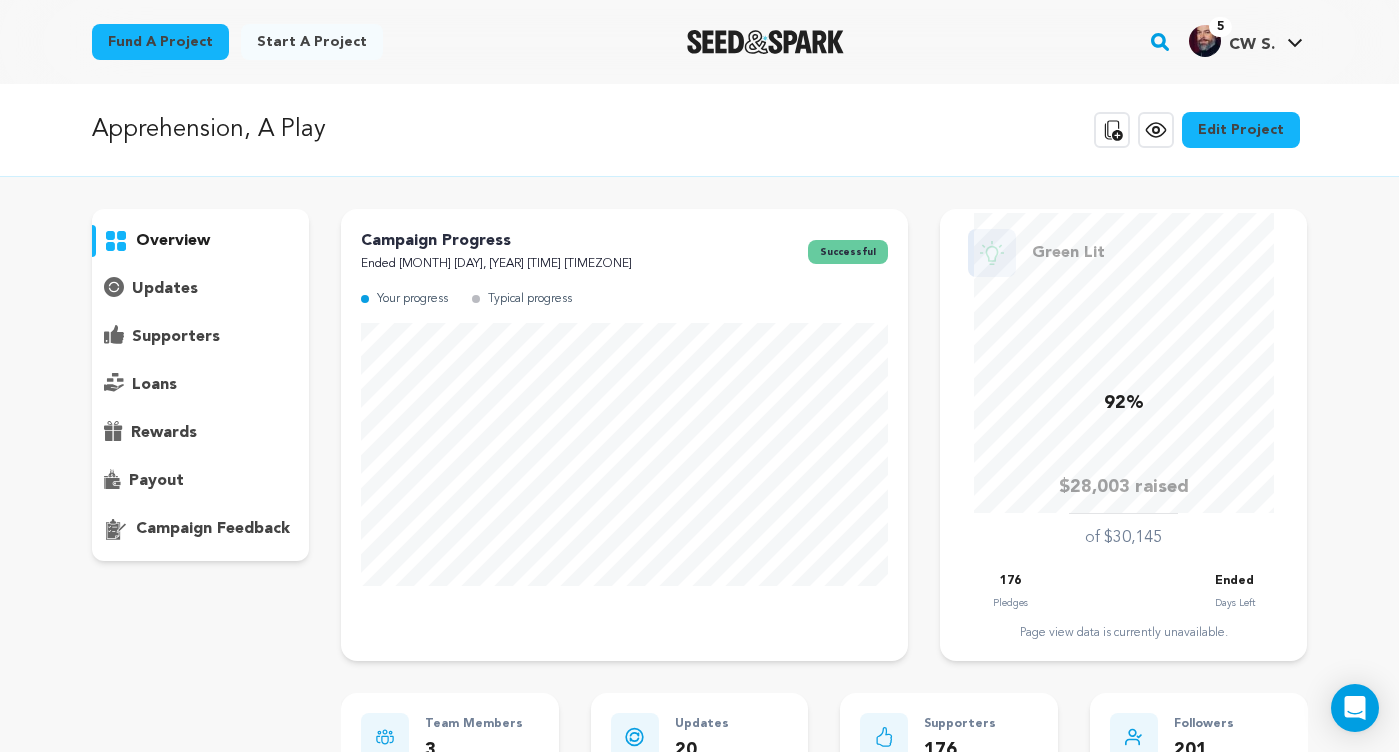 scroll, scrollTop: 0, scrollLeft: 0, axis: both 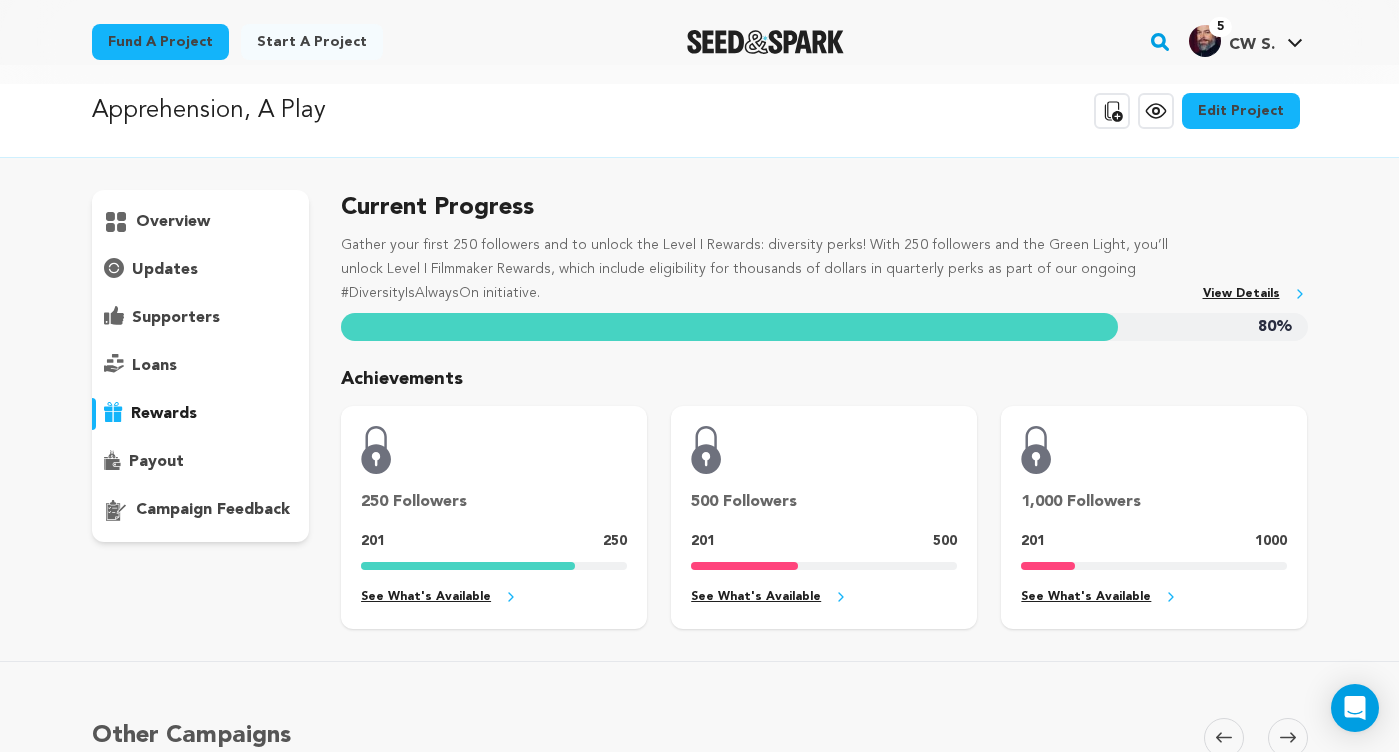 click on "overview" at bounding box center [201, 222] 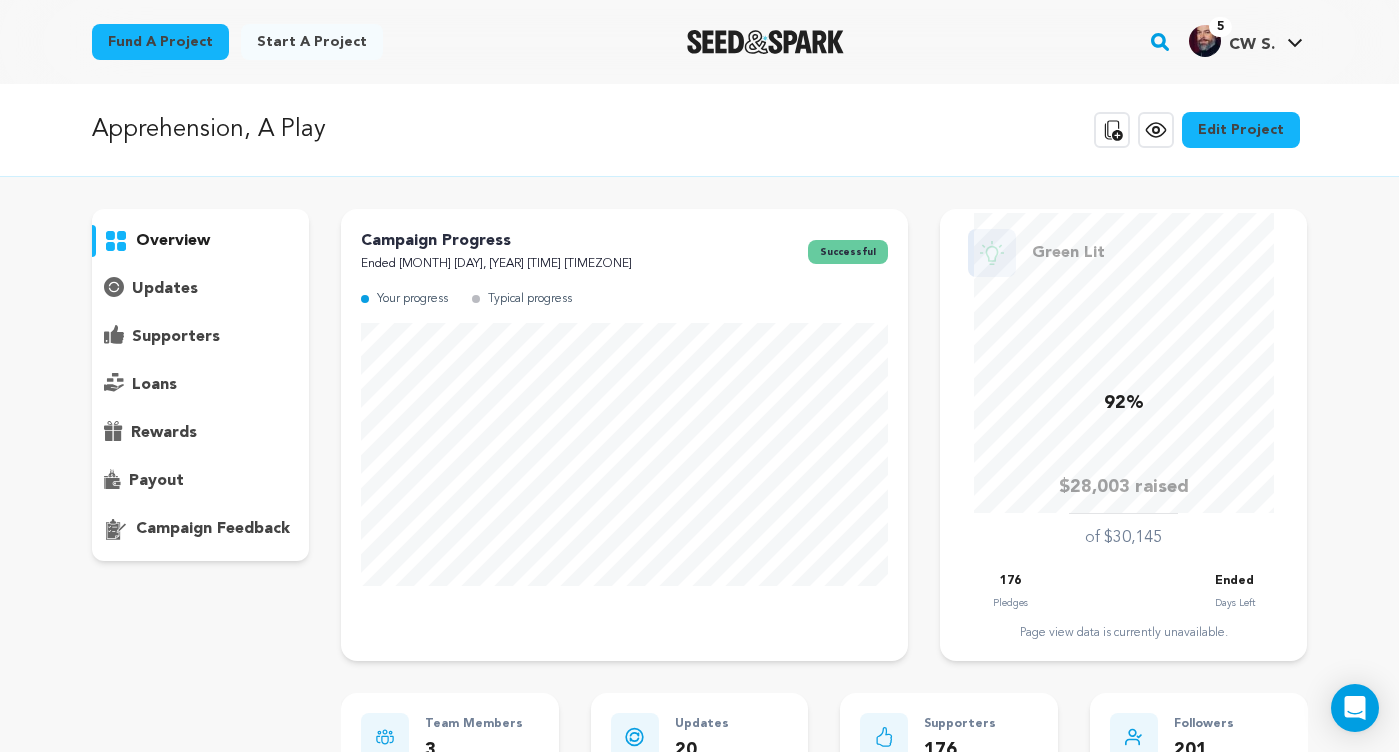 scroll, scrollTop: 0, scrollLeft: 0, axis: both 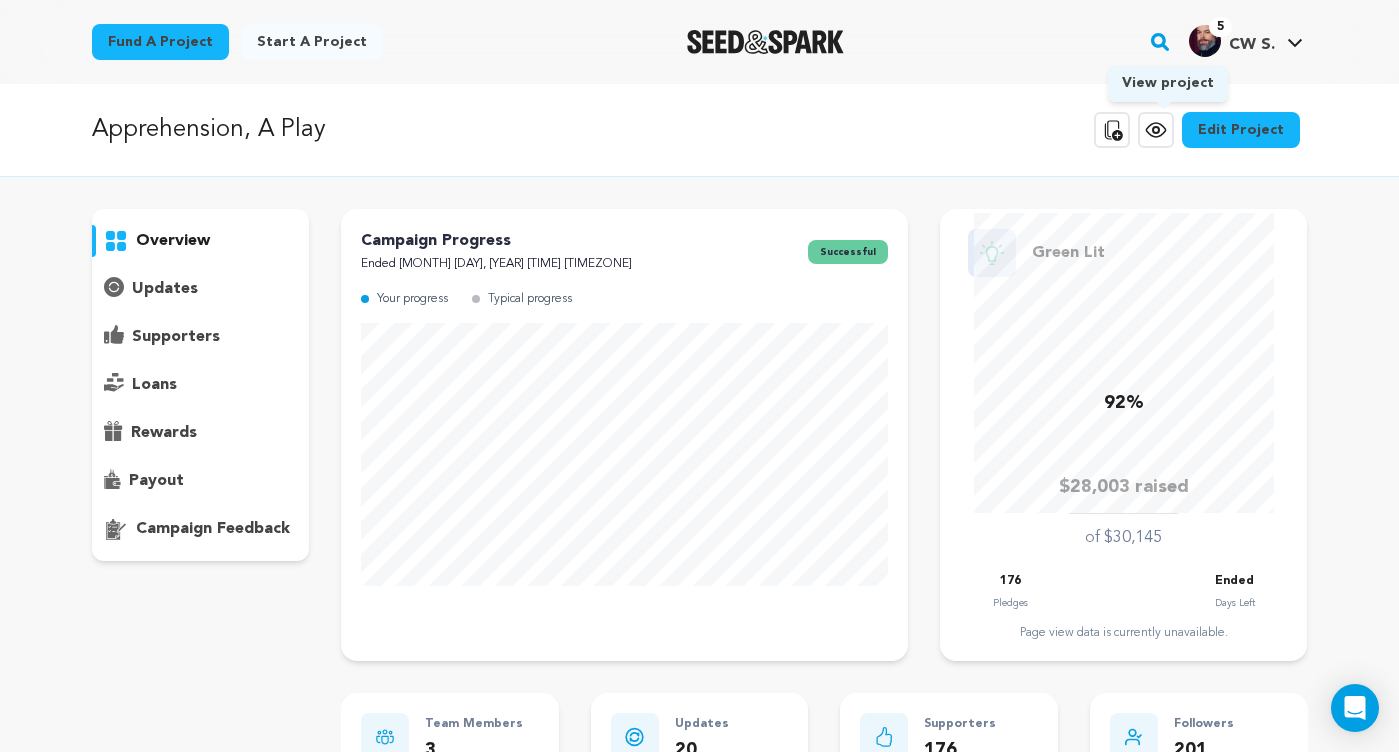 click 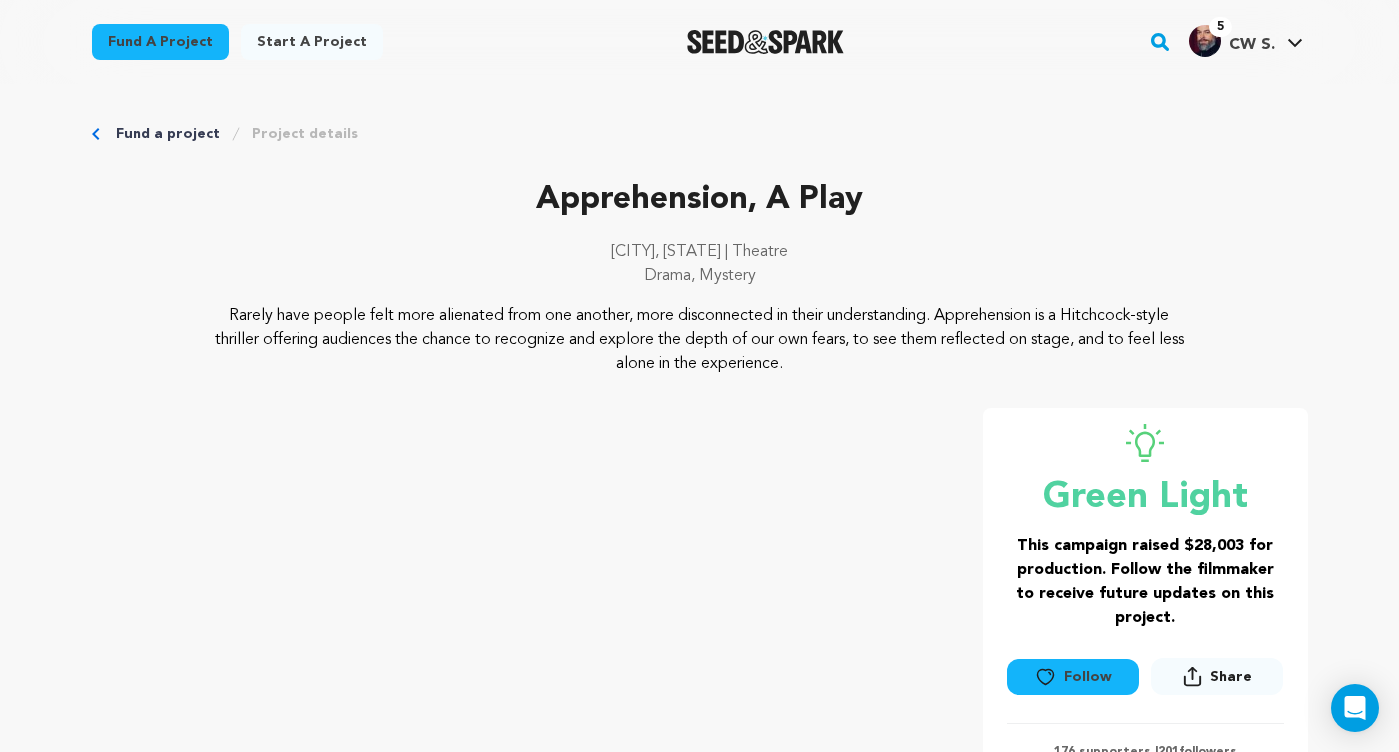 scroll, scrollTop: 0, scrollLeft: 0, axis: both 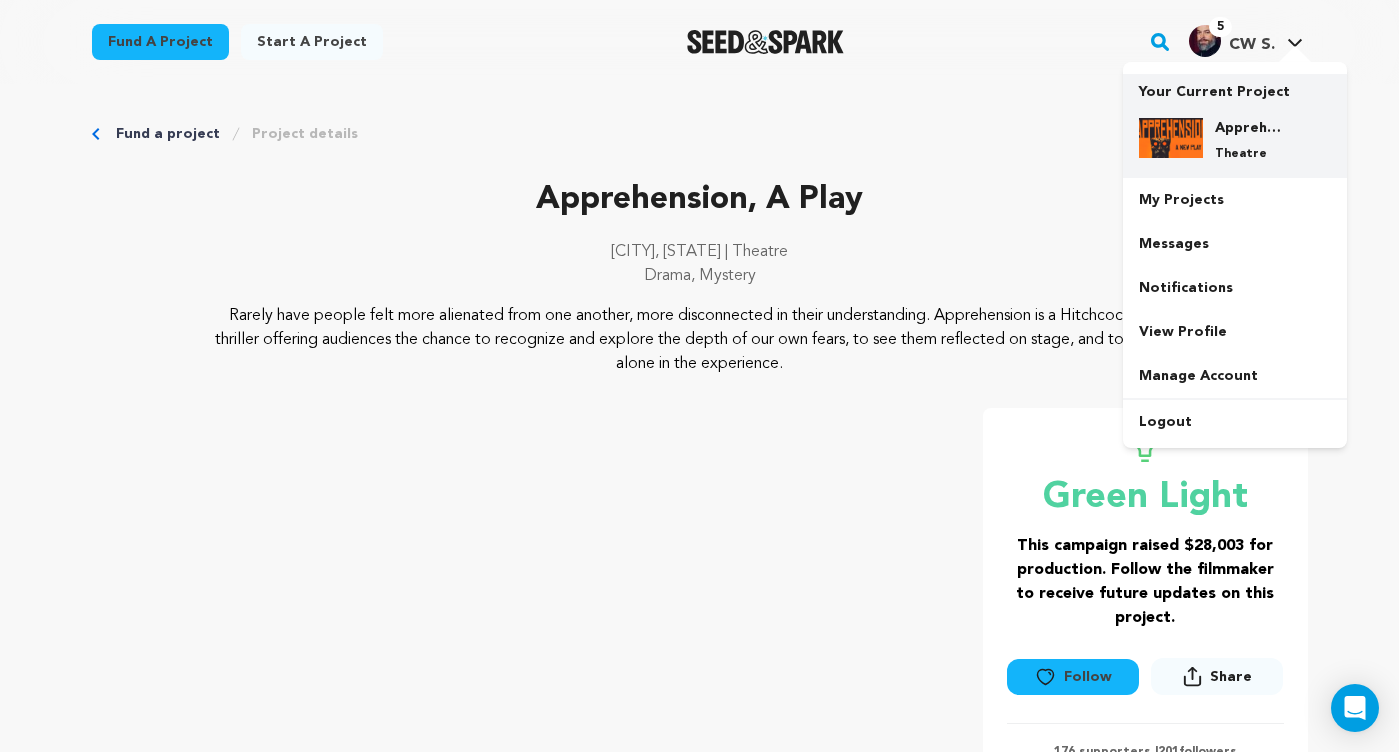 click at bounding box center (1171, 138) 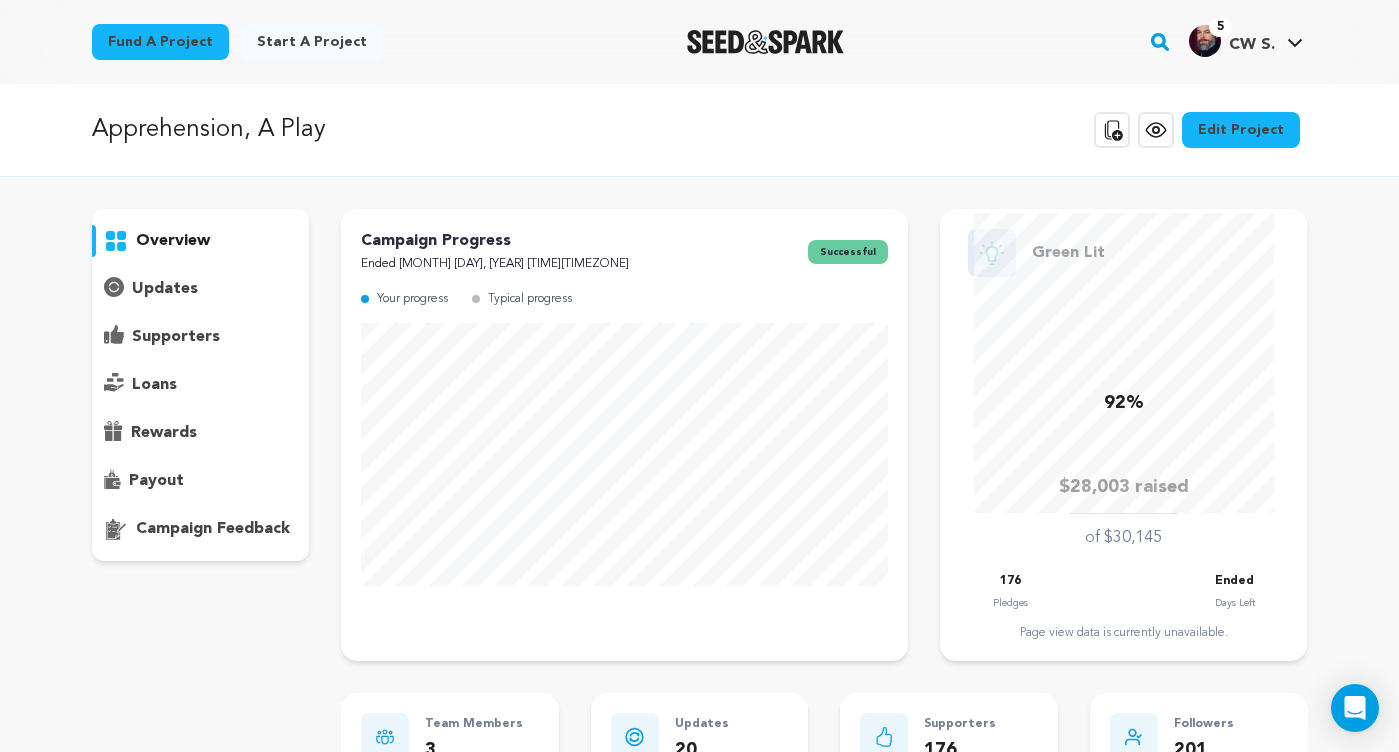 scroll, scrollTop: 0, scrollLeft: 0, axis: both 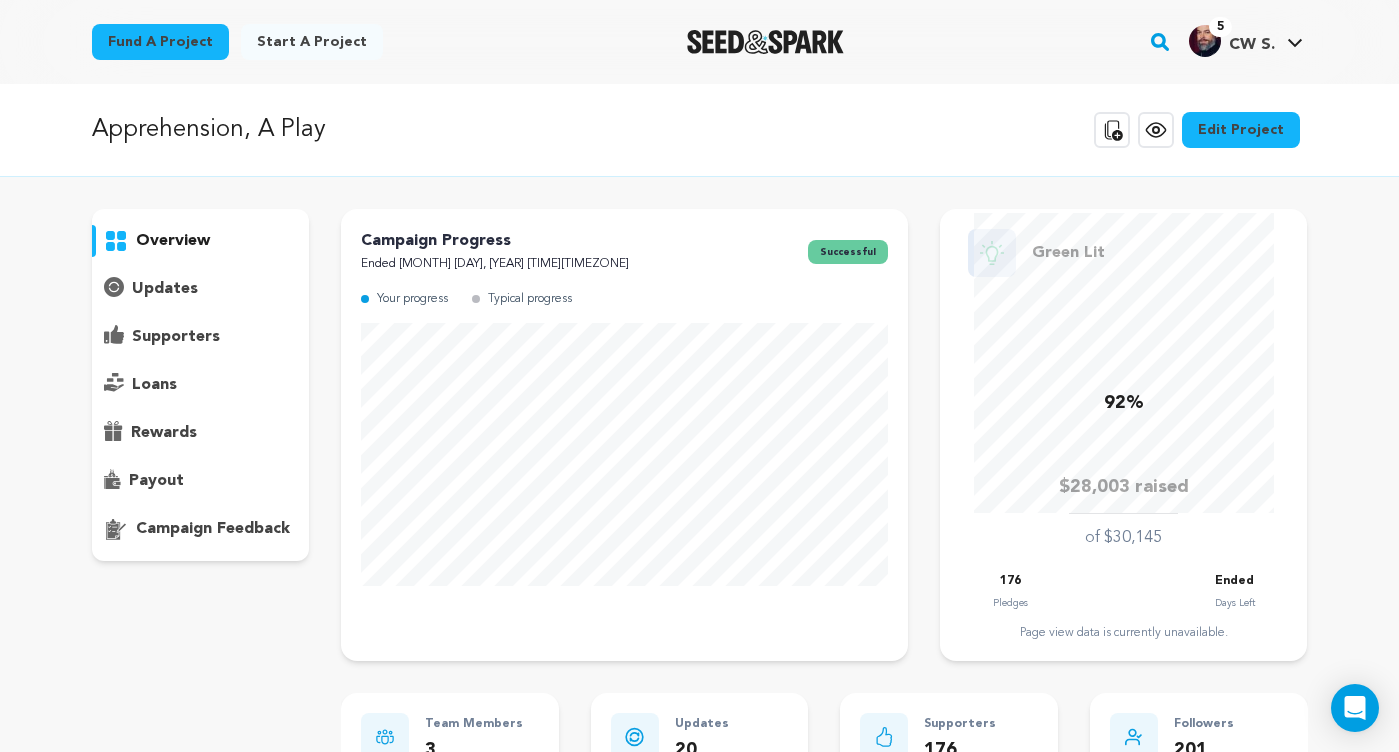 click on "supporters" at bounding box center [176, 337] 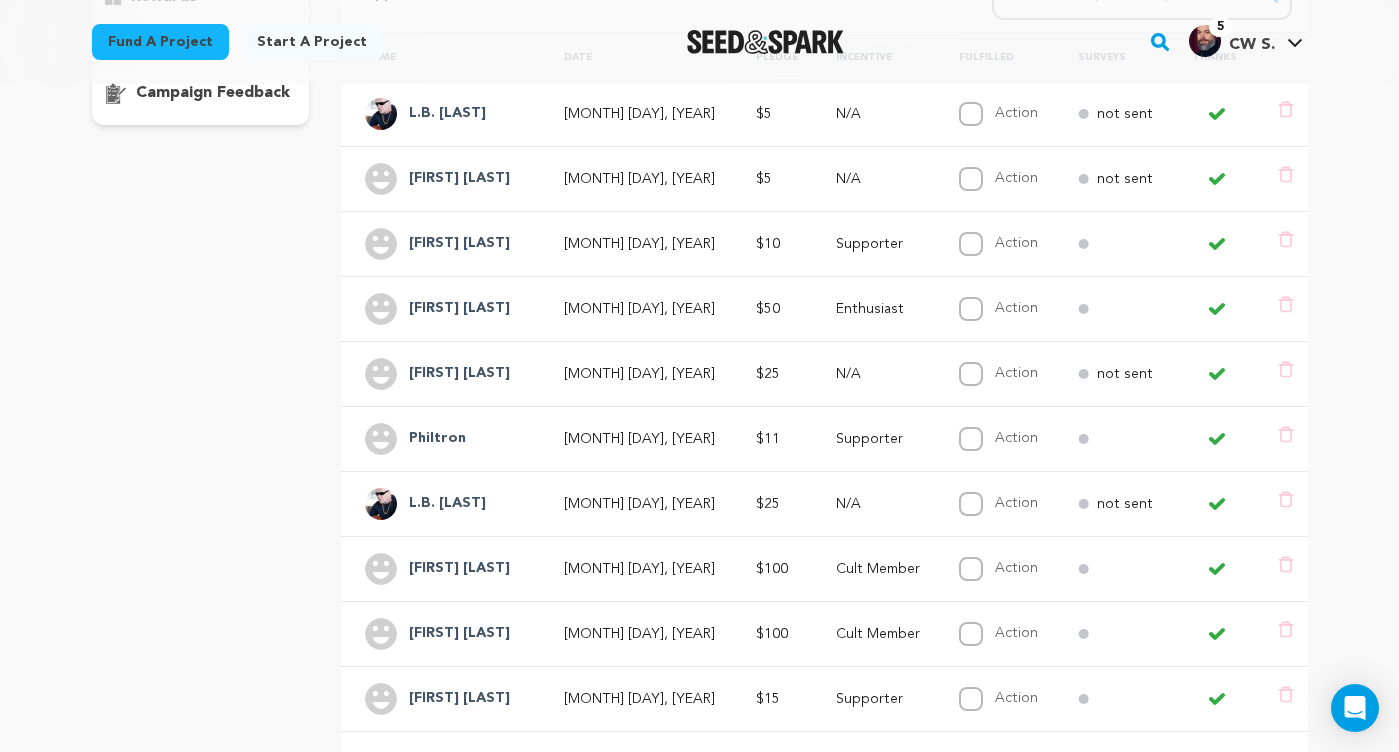 scroll, scrollTop: 734, scrollLeft: 0, axis: vertical 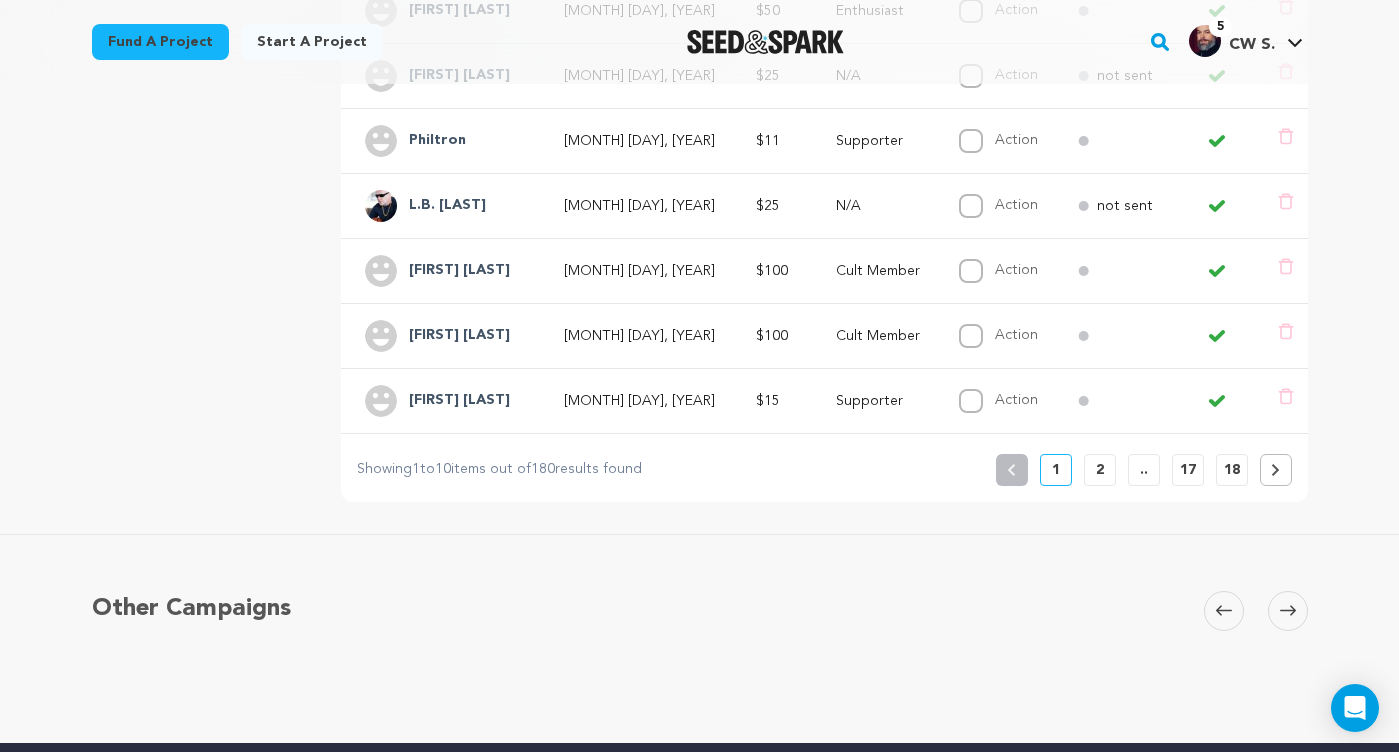 click on "2" at bounding box center (1100, 470) 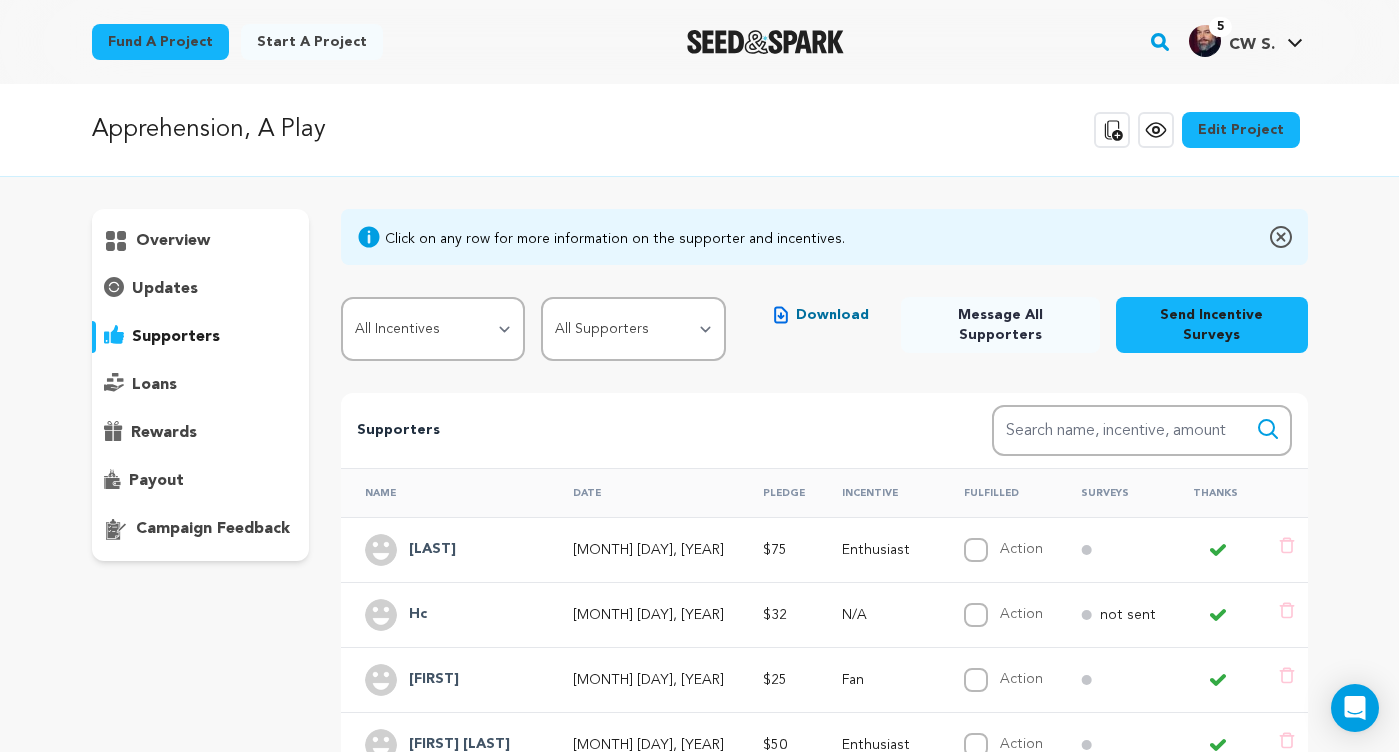 scroll, scrollTop: 0, scrollLeft: 0, axis: both 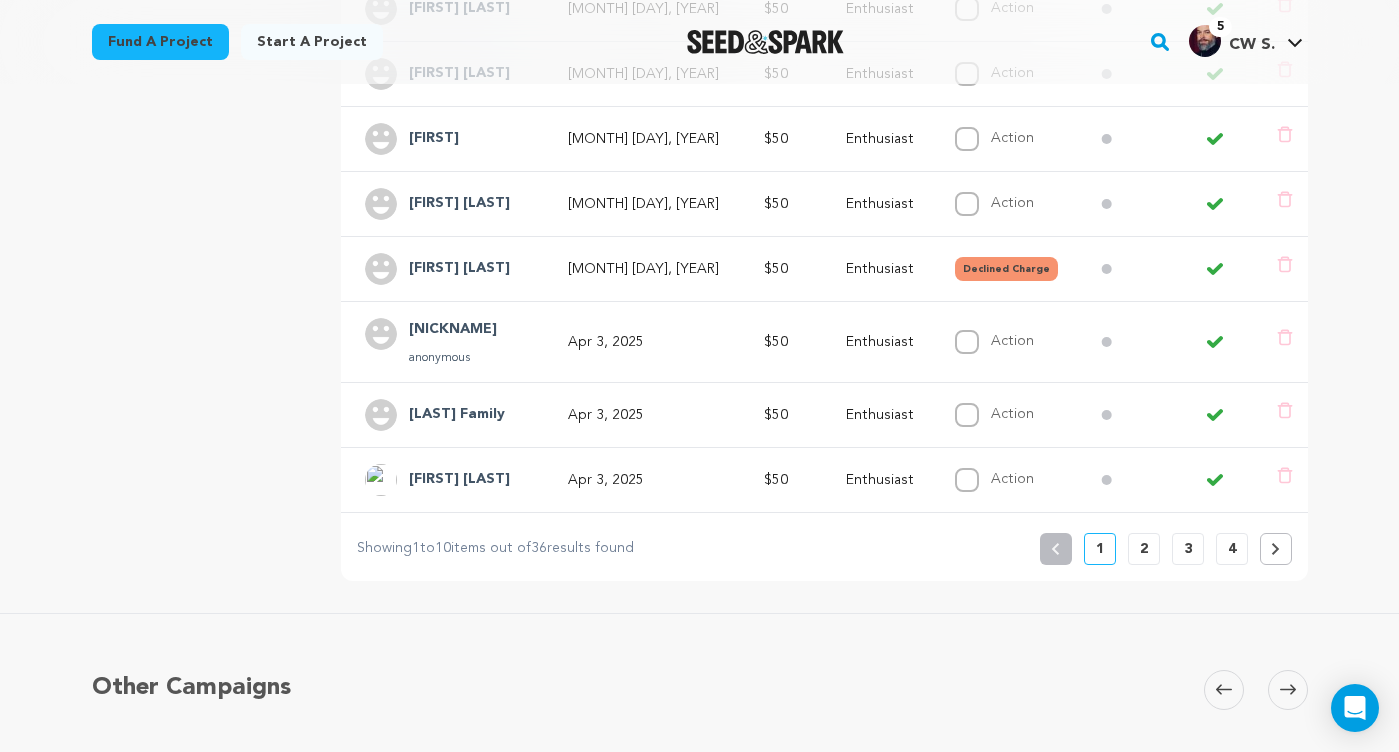 click on "2" at bounding box center (1144, 549) 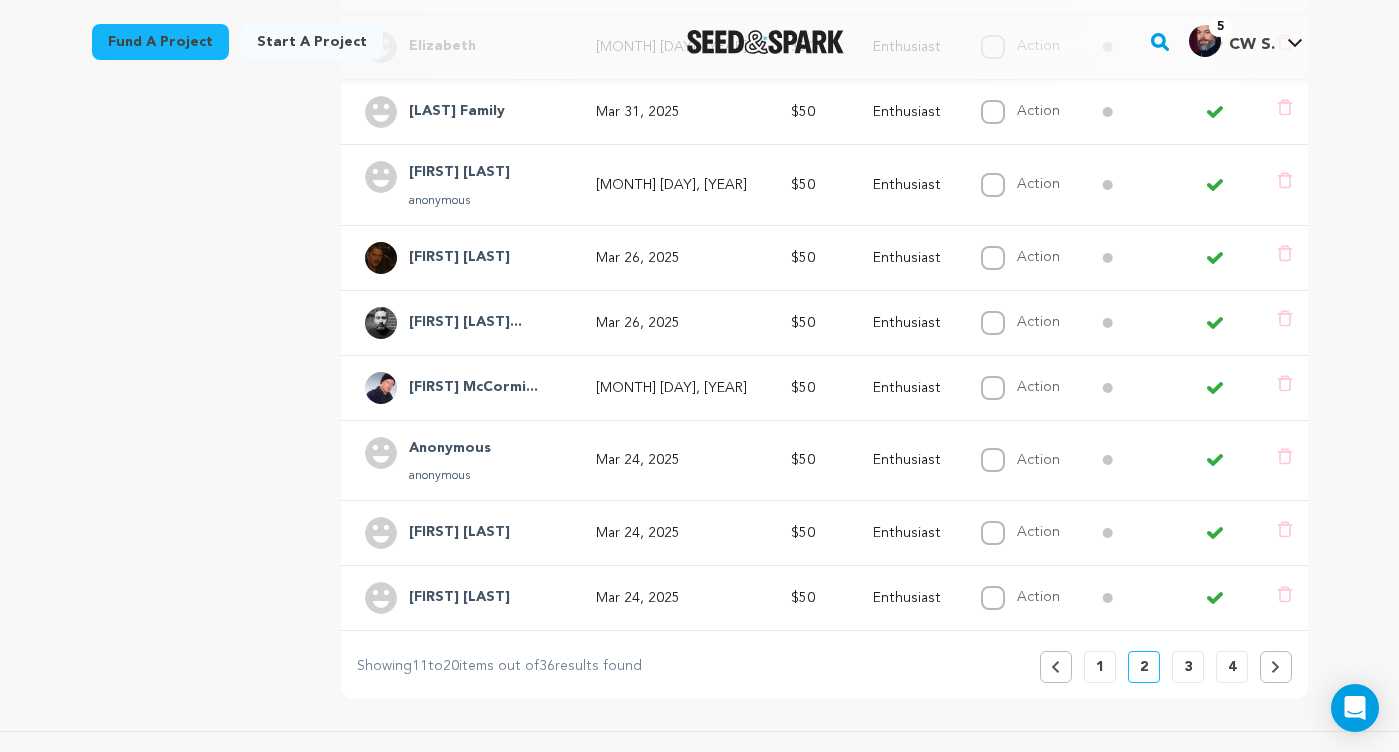scroll, scrollTop: 578, scrollLeft: 0, axis: vertical 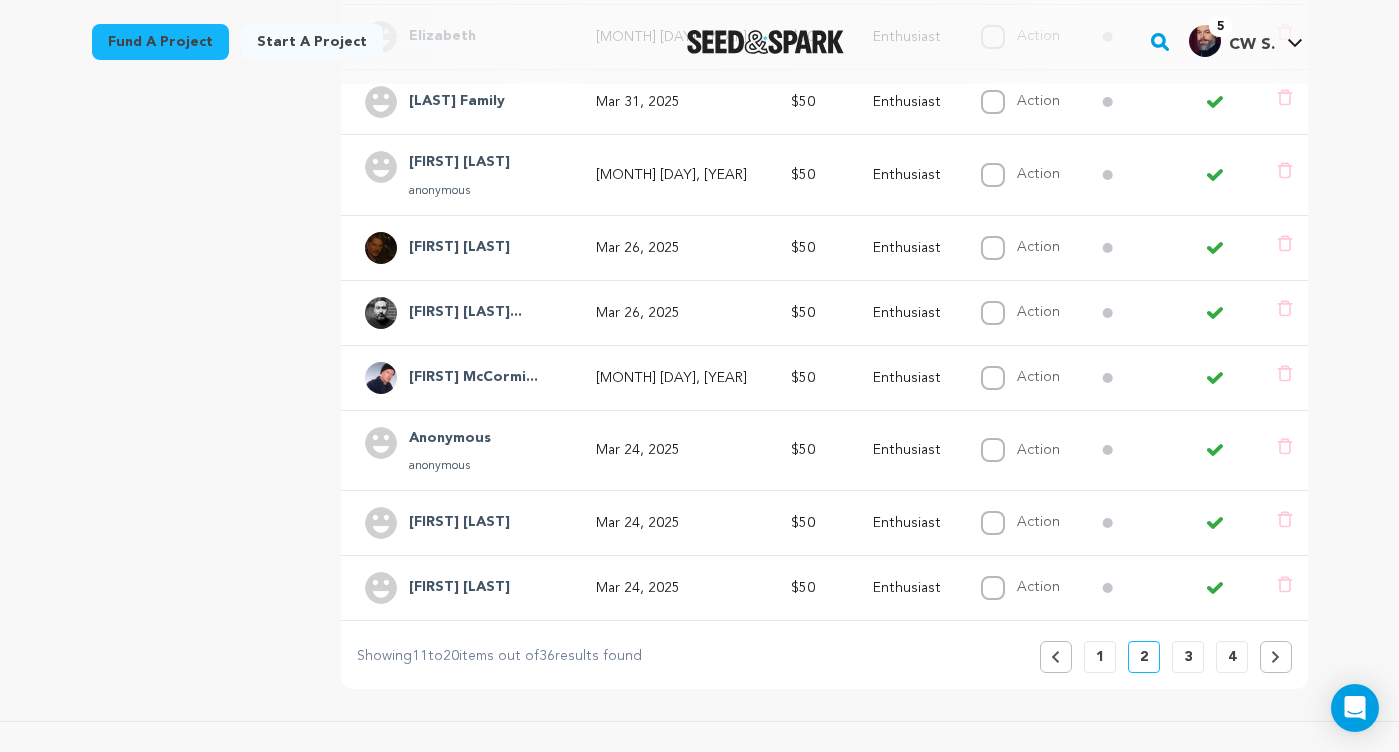 click on "3" at bounding box center (1188, 657) 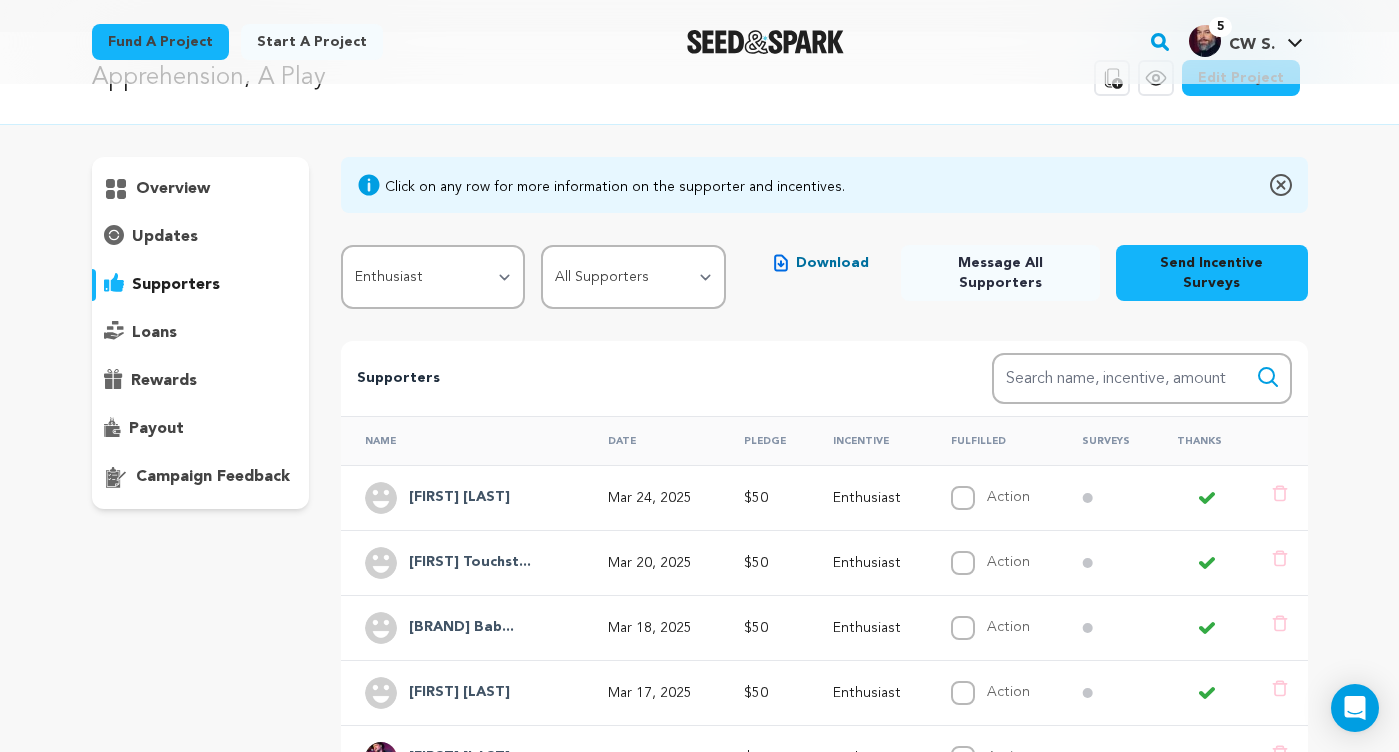 scroll, scrollTop: 7, scrollLeft: 0, axis: vertical 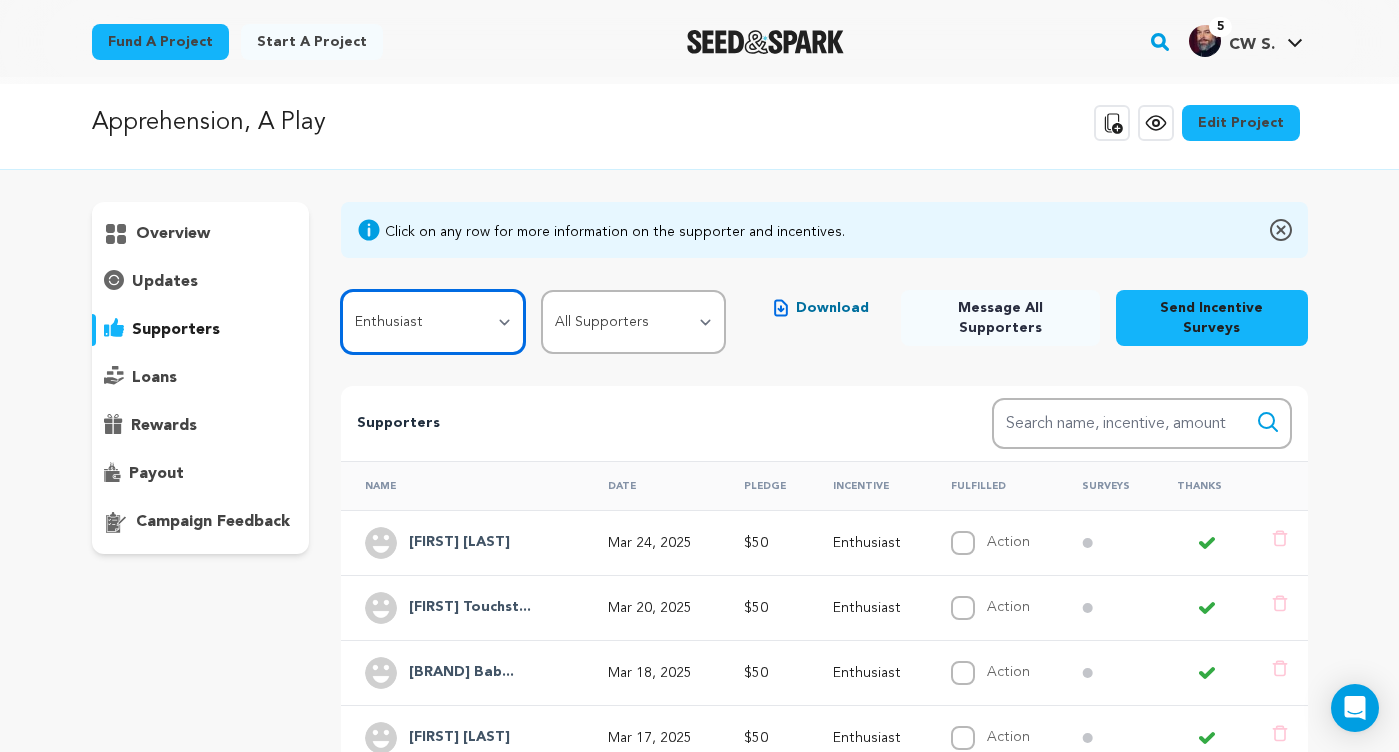 select on "[NUMBER]" 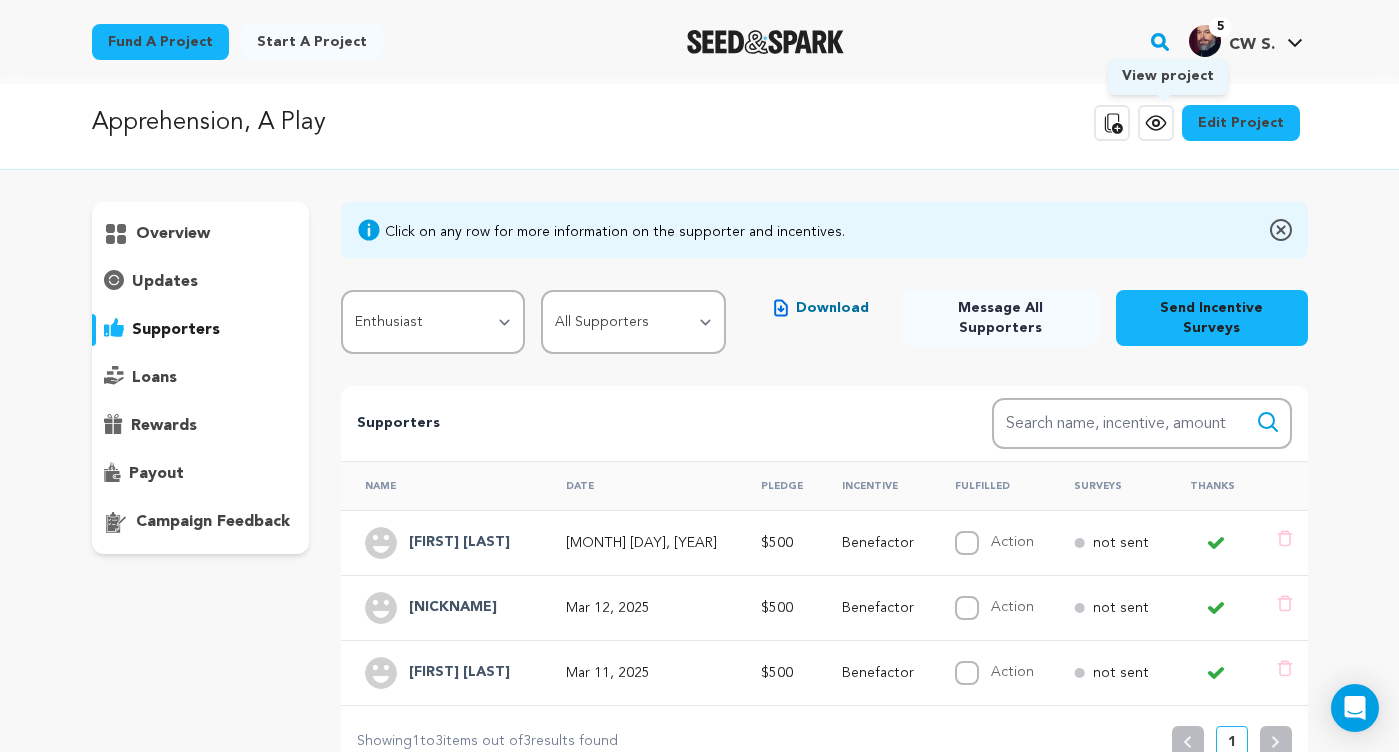 click 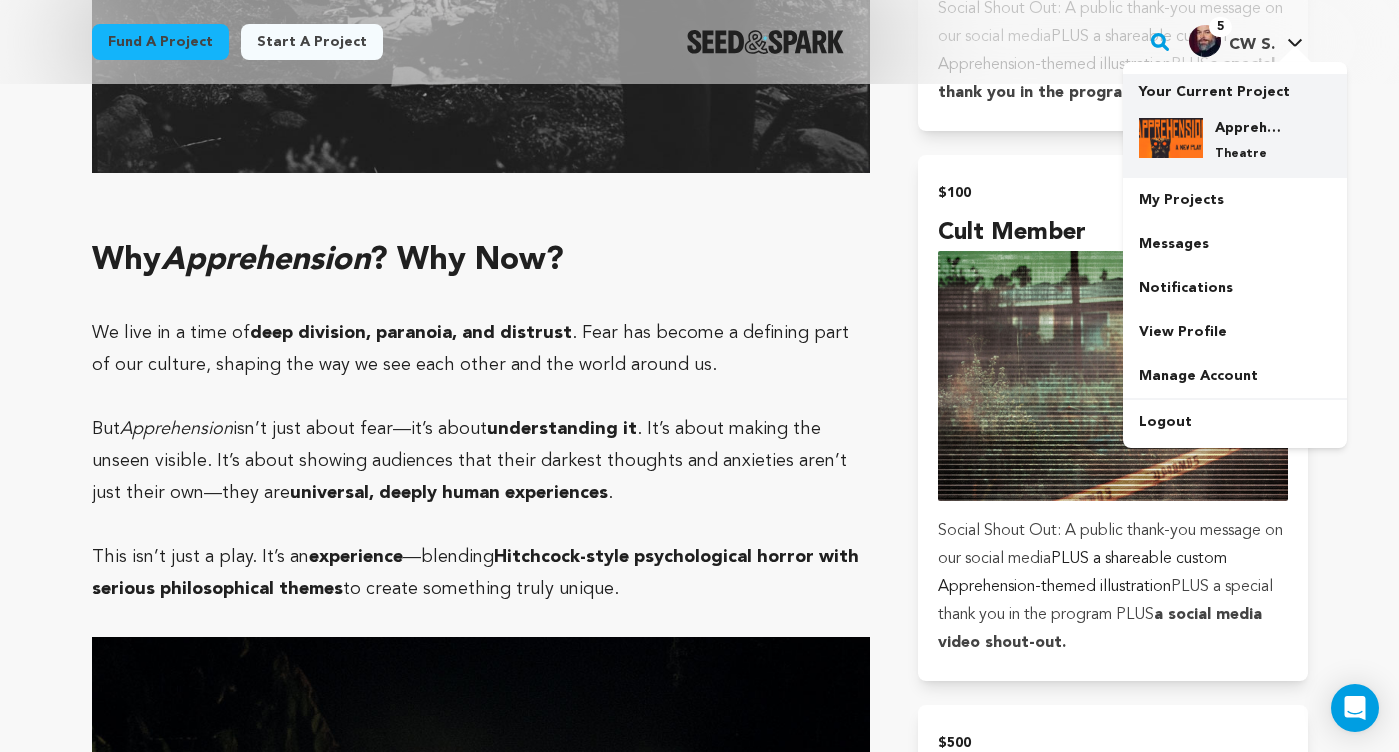 scroll, scrollTop: 2629, scrollLeft: 0, axis: vertical 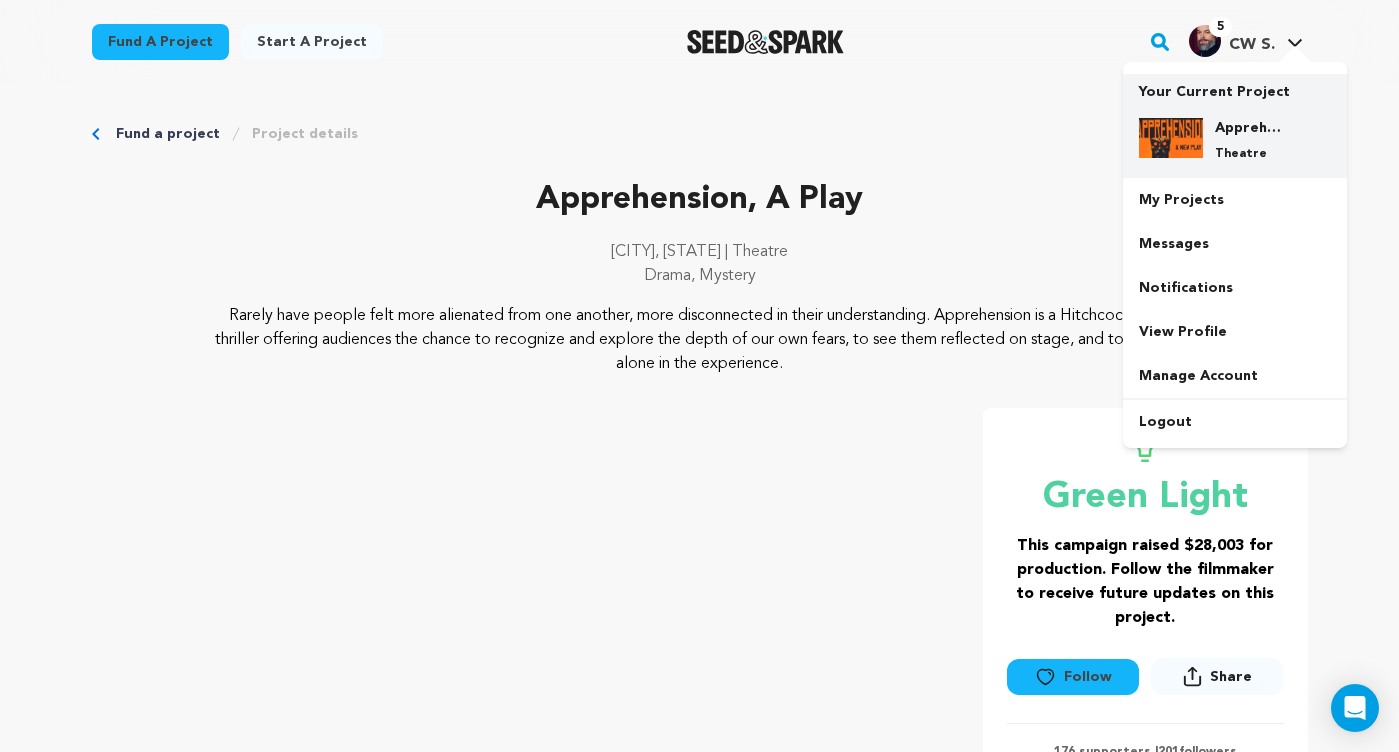 click at bounding box center [1171, 138] 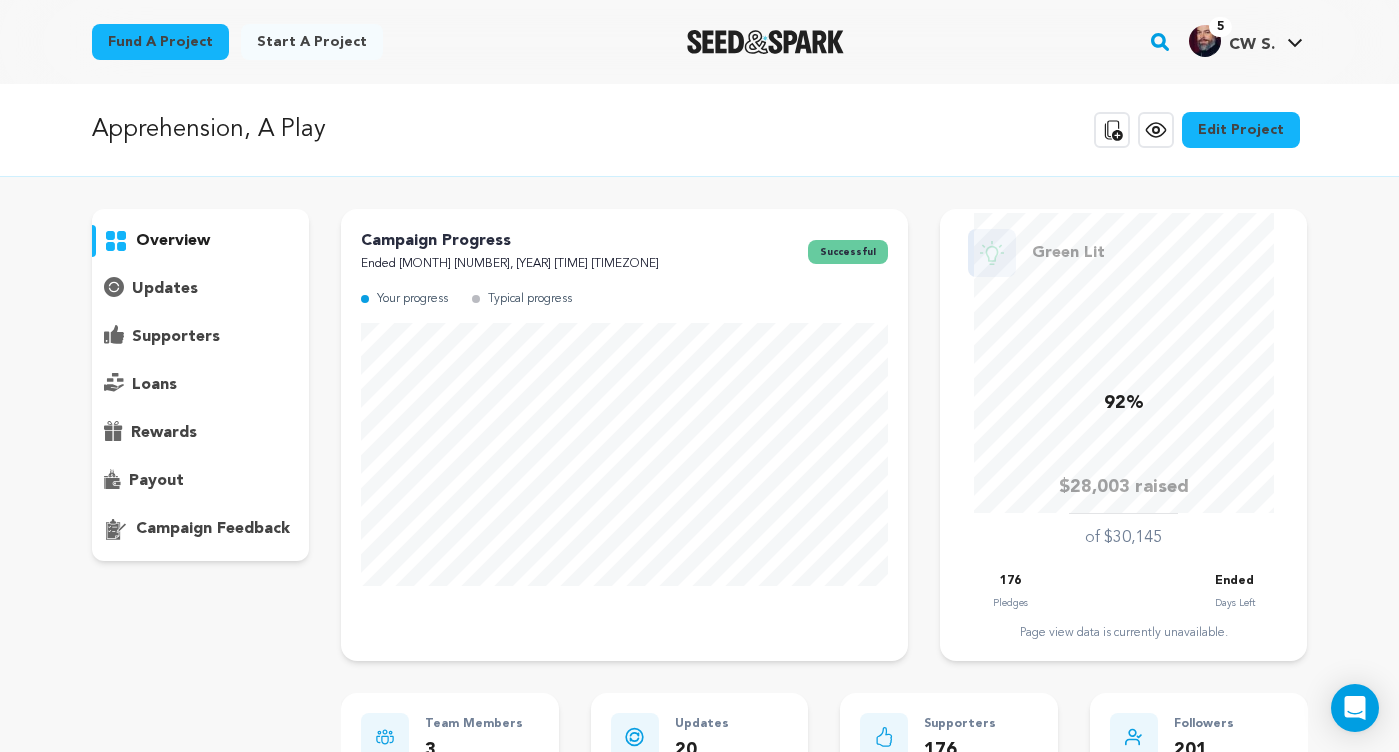 scroll, scrollTop: 0, scrollLeft: 0, axis: both 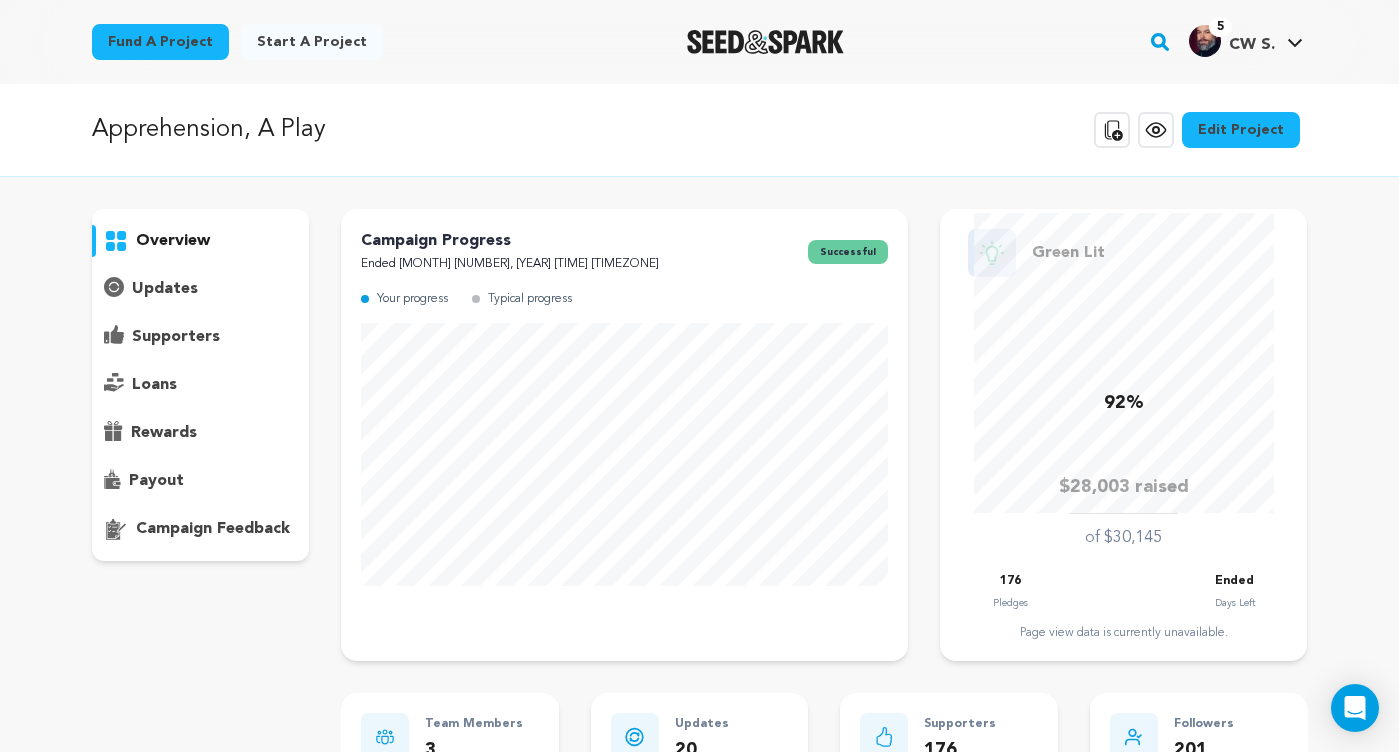 click on "supporters" at bounding box center (176, 337) 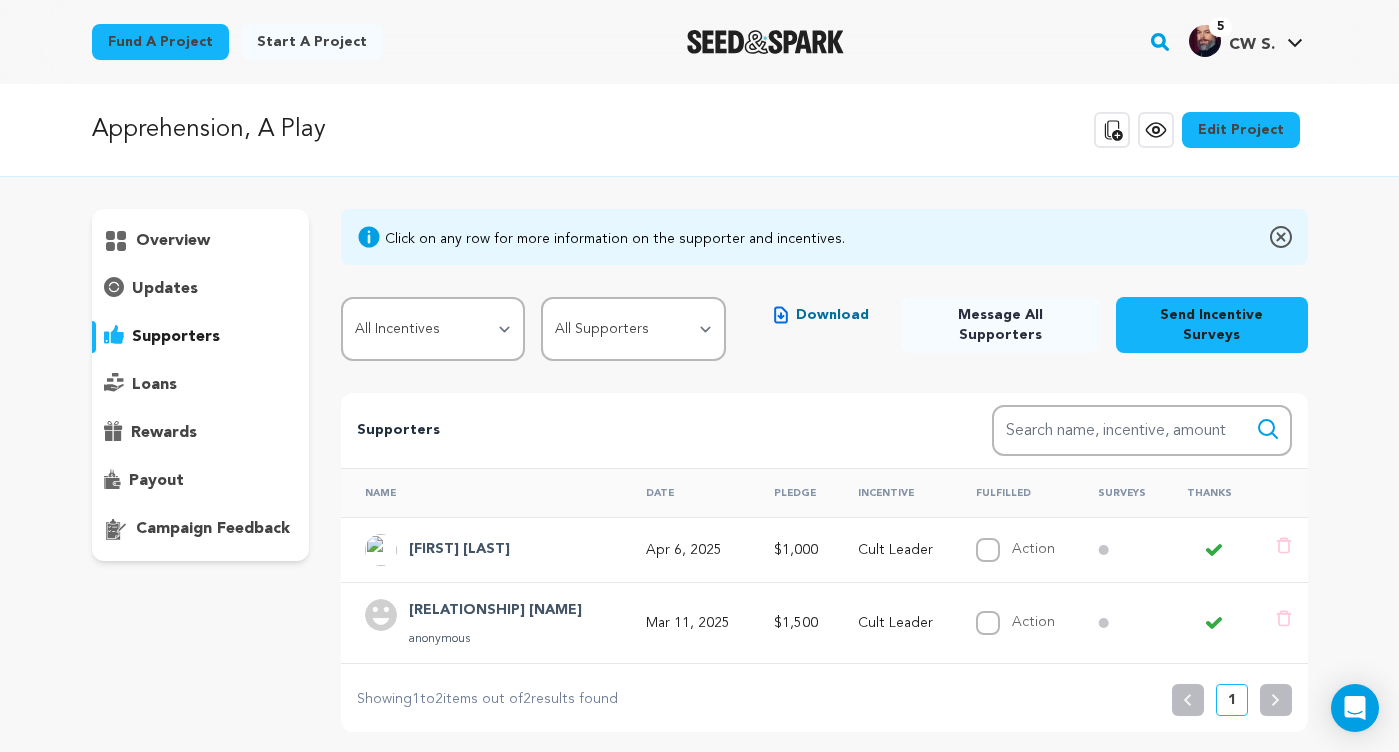 click on "[RELATIONSHIP] [NAME]" at bounding box center (495, 611) 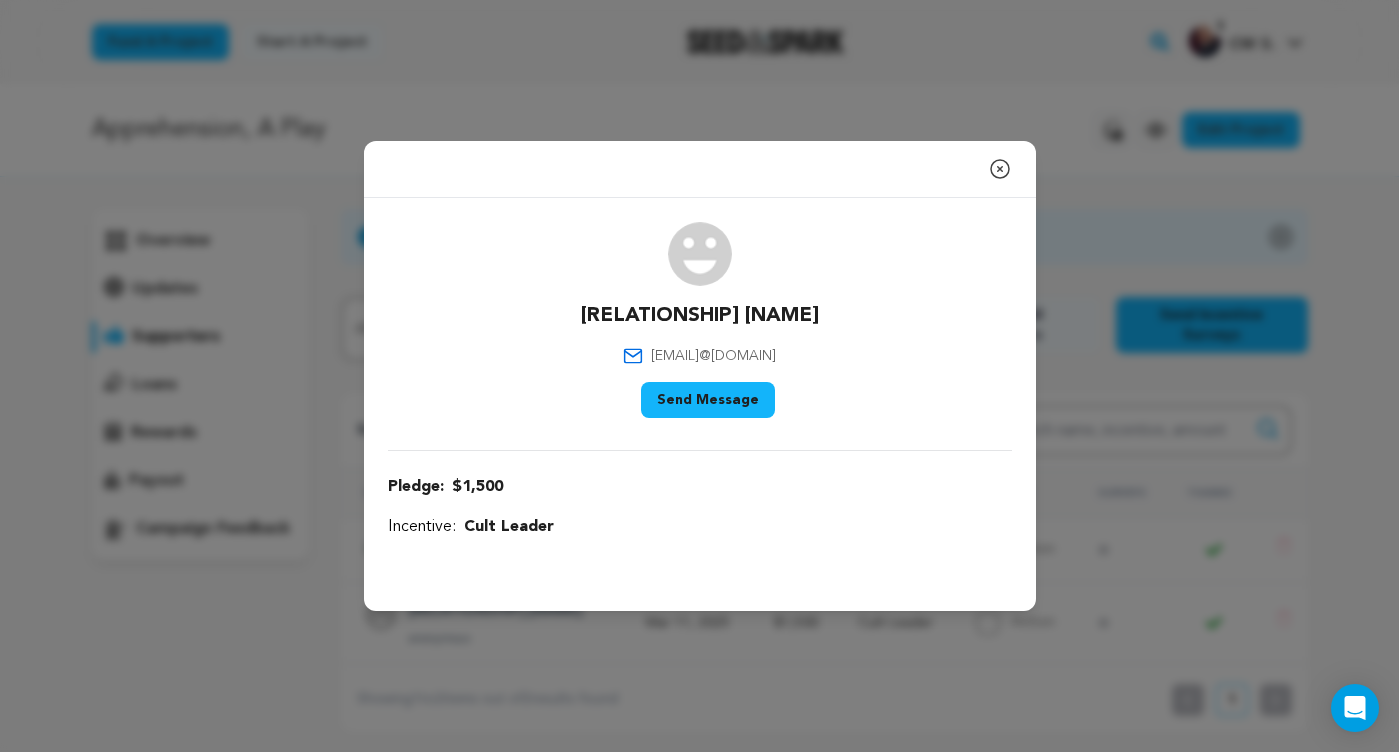 click 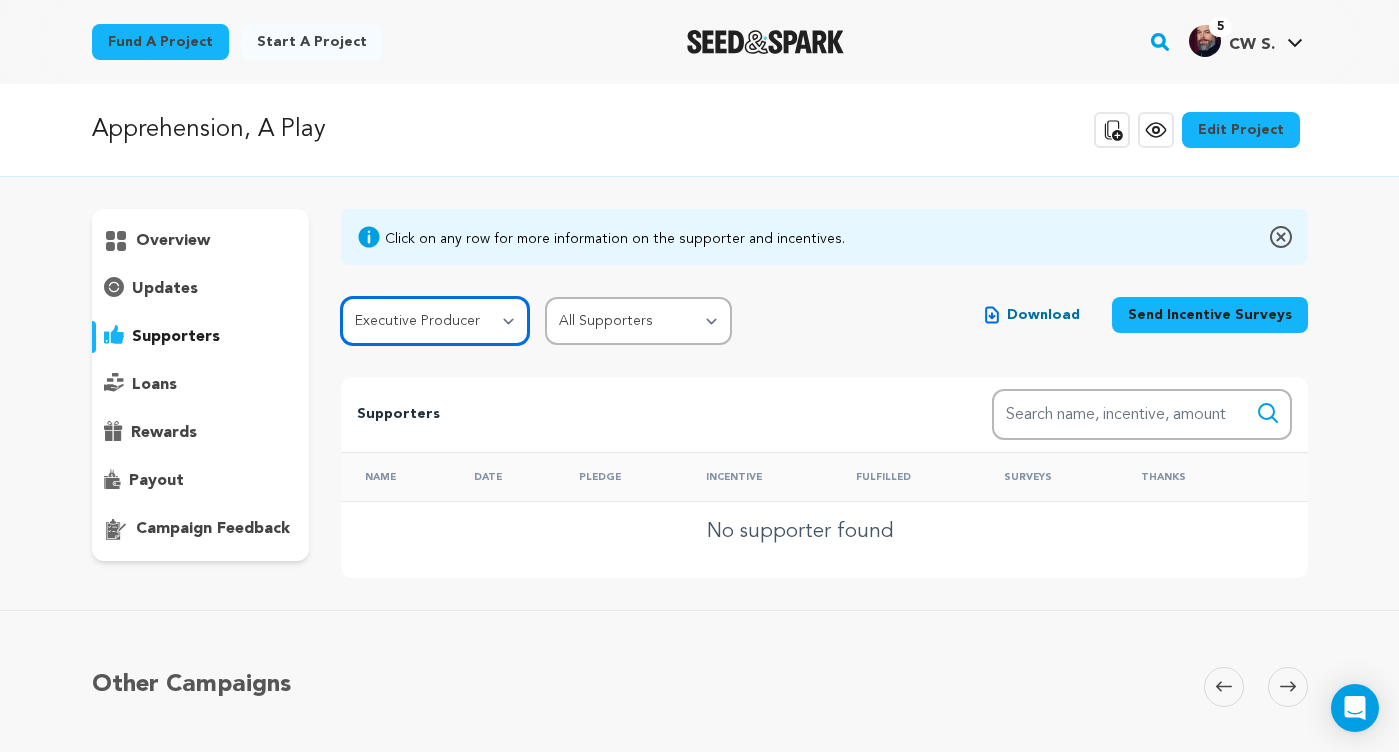 select on "[NUMBER]" 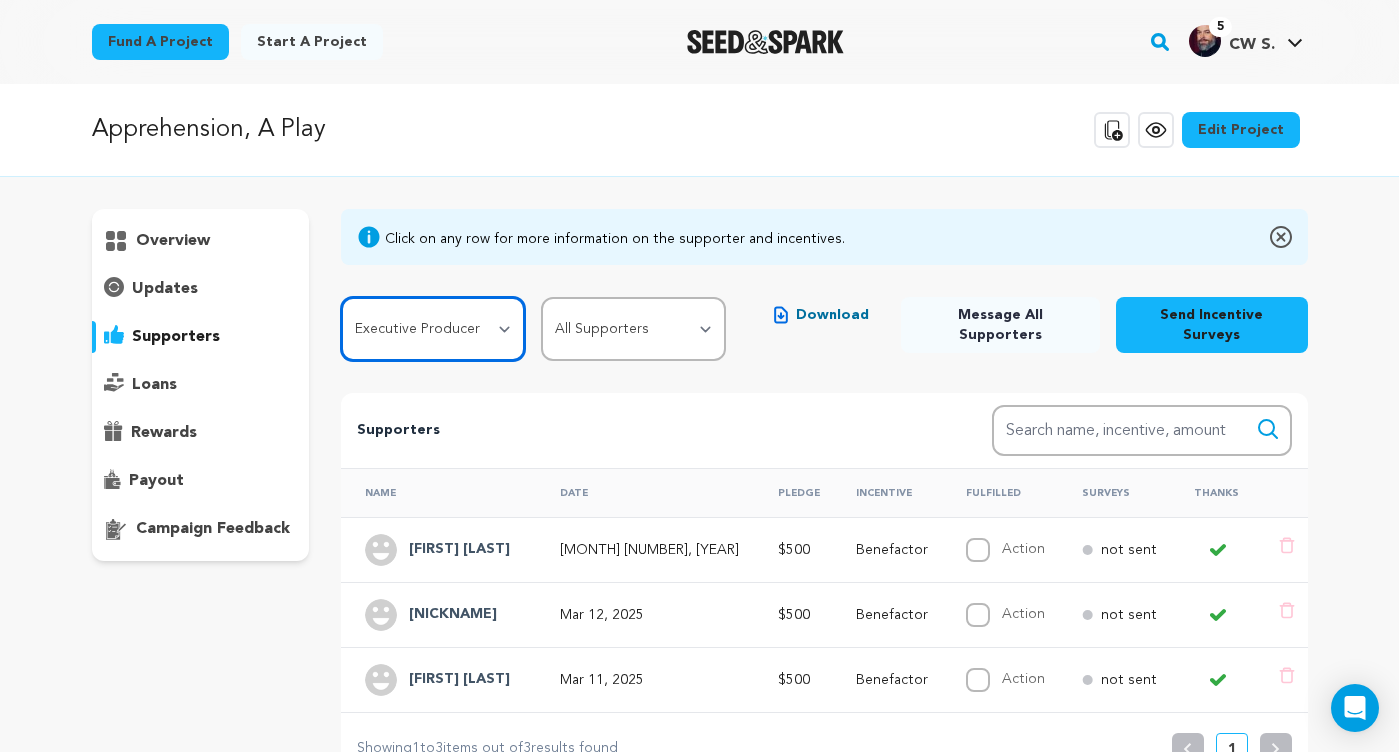 select 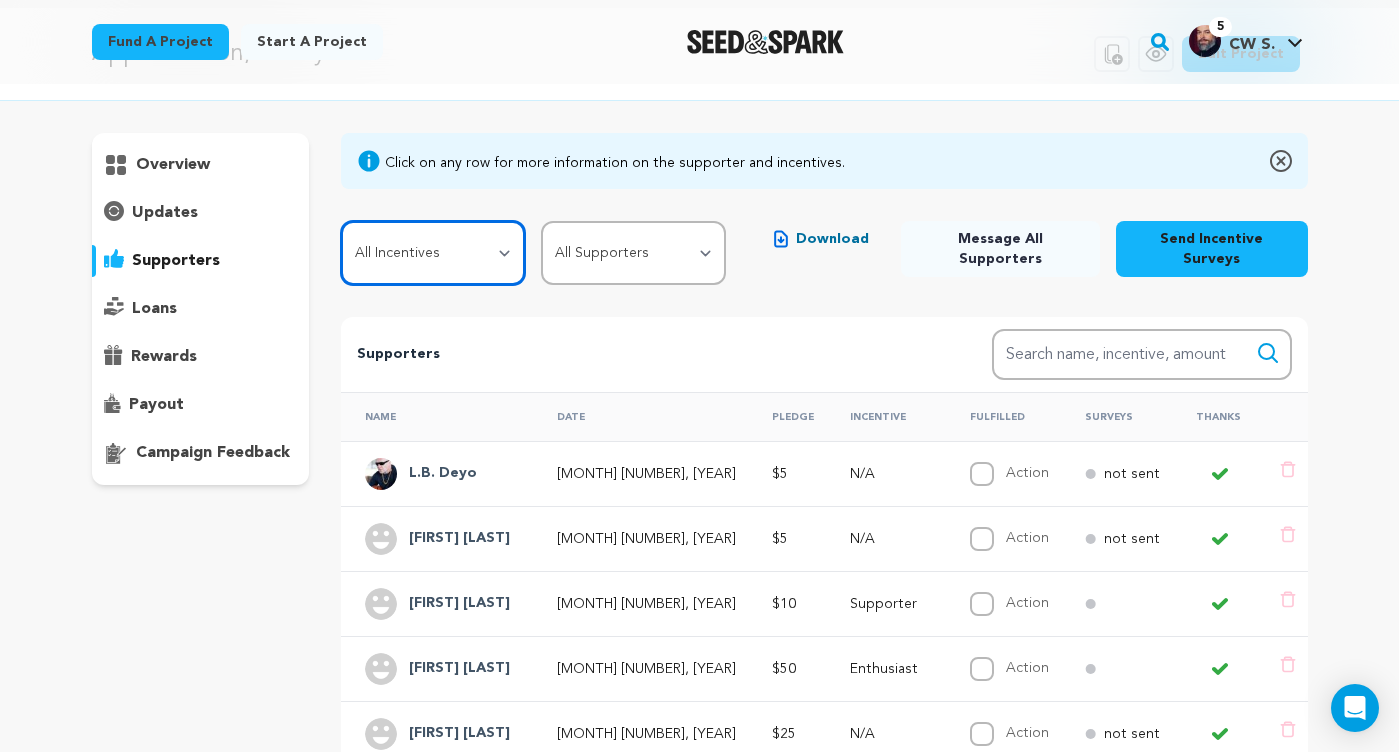 scroll, scrollTop: 124, scrollLeft: 0, axis: vertical 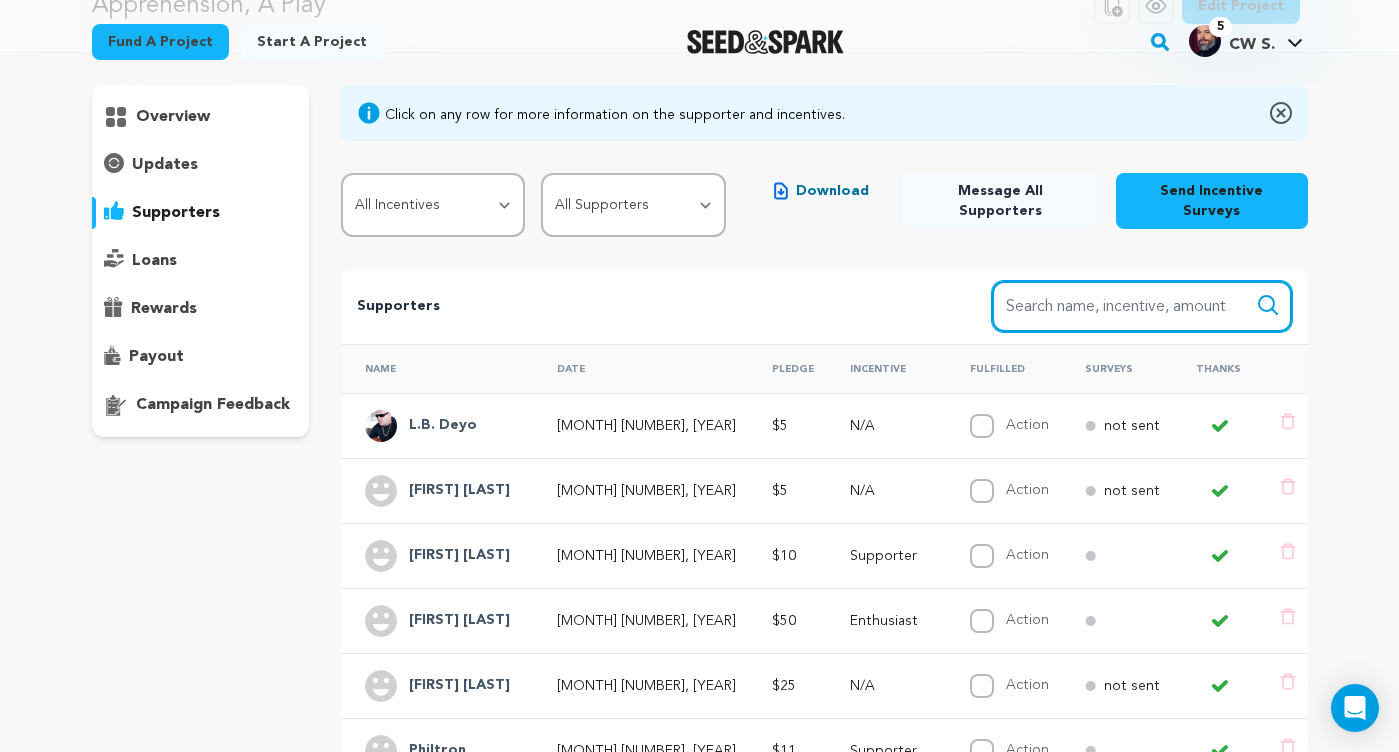 click on "Search name, item" at bounding box center [1142, 306] 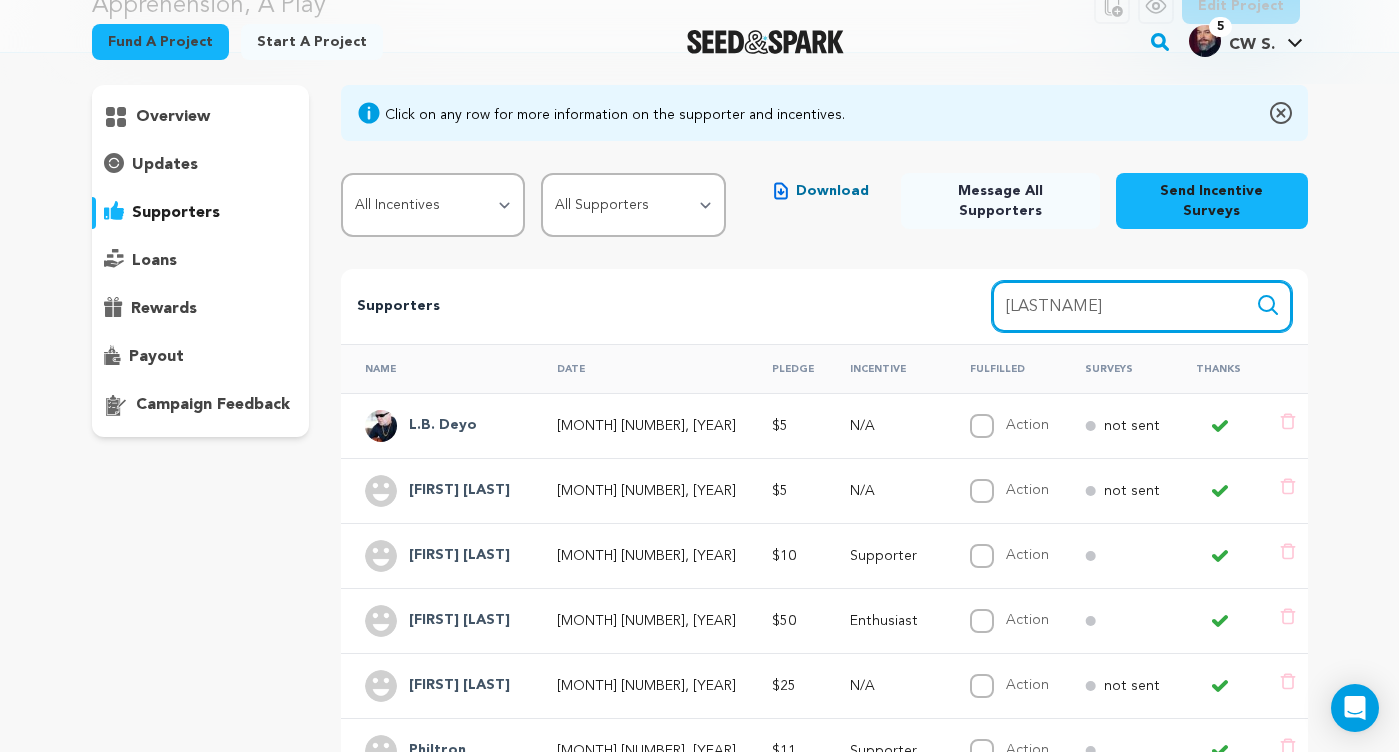 click on "Search" at bounding box center (1268, 305) 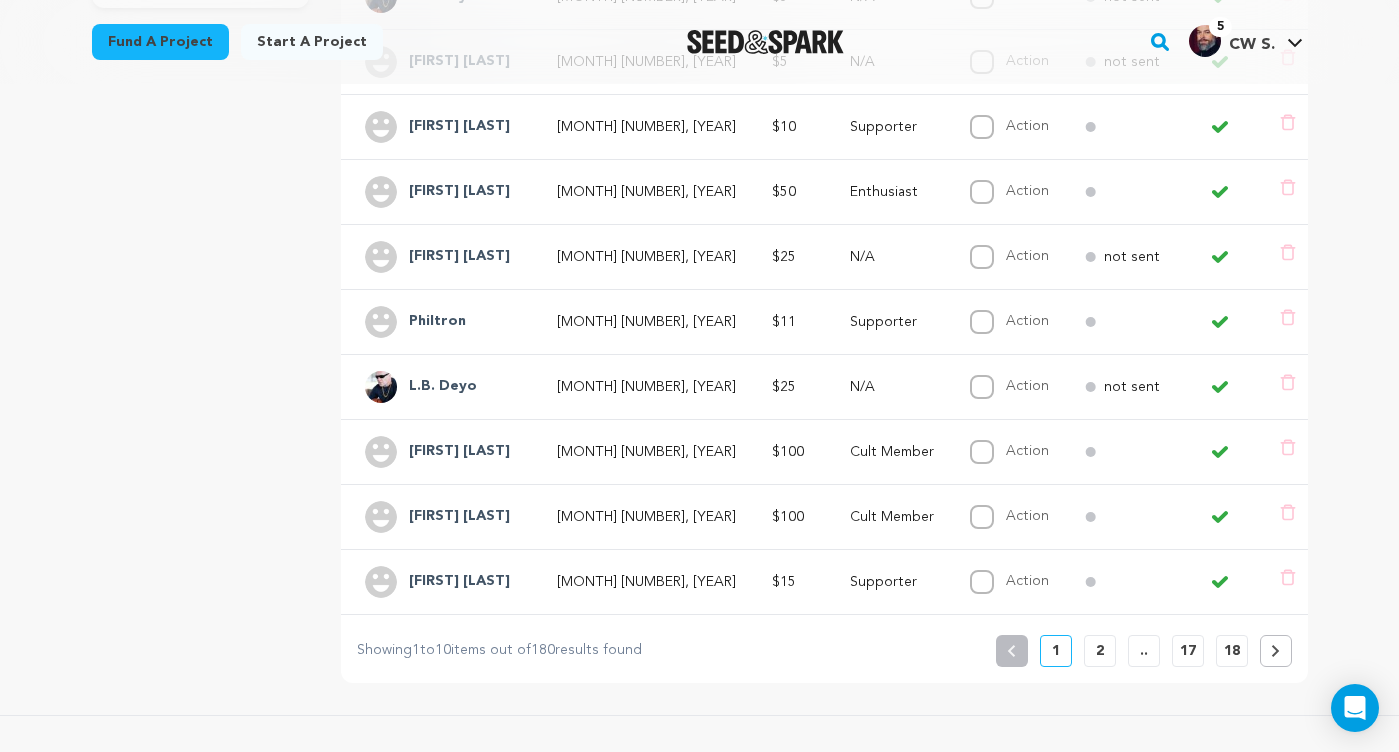 scroll, scrollTop: 553, scrollLeft: 0, axis: vertical 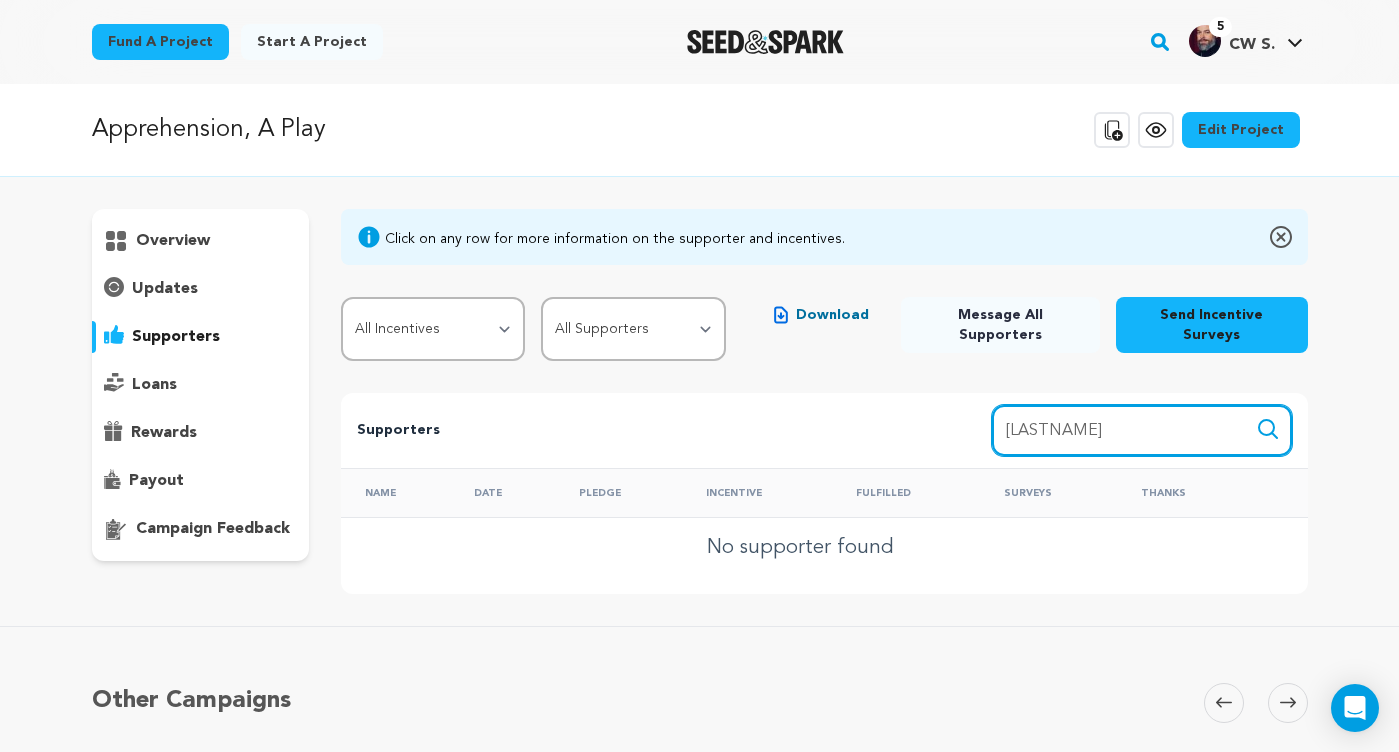 click on "[LASTNAME]" at bounding box center (1142, 430) 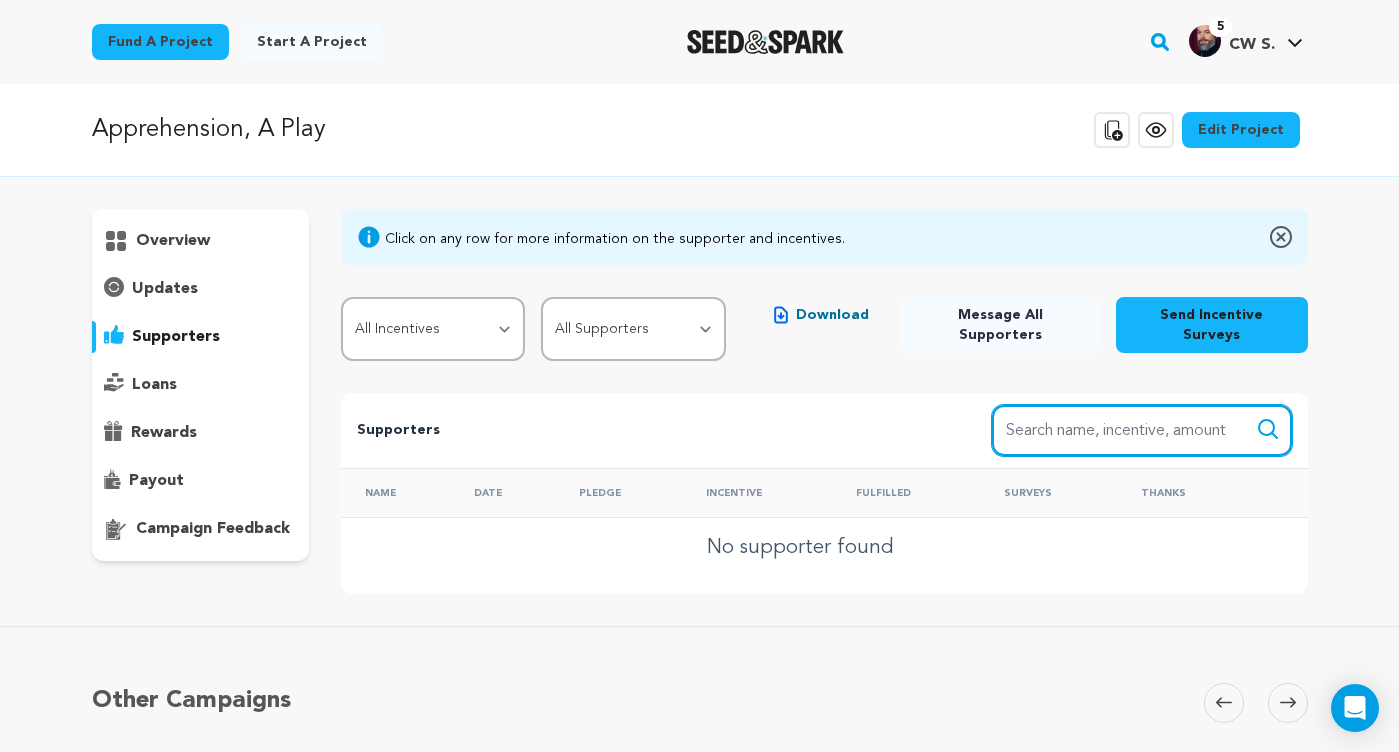 type 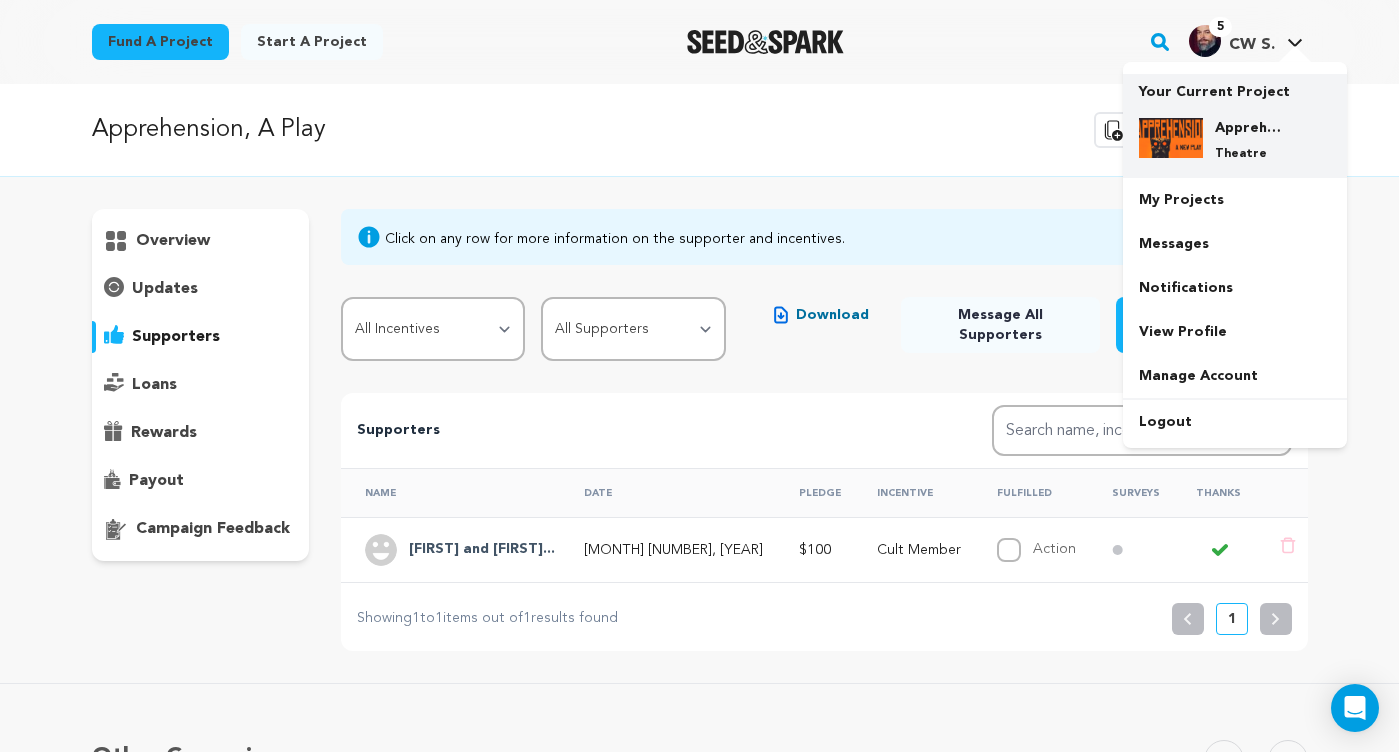 click at bounding box center [1171, 138] 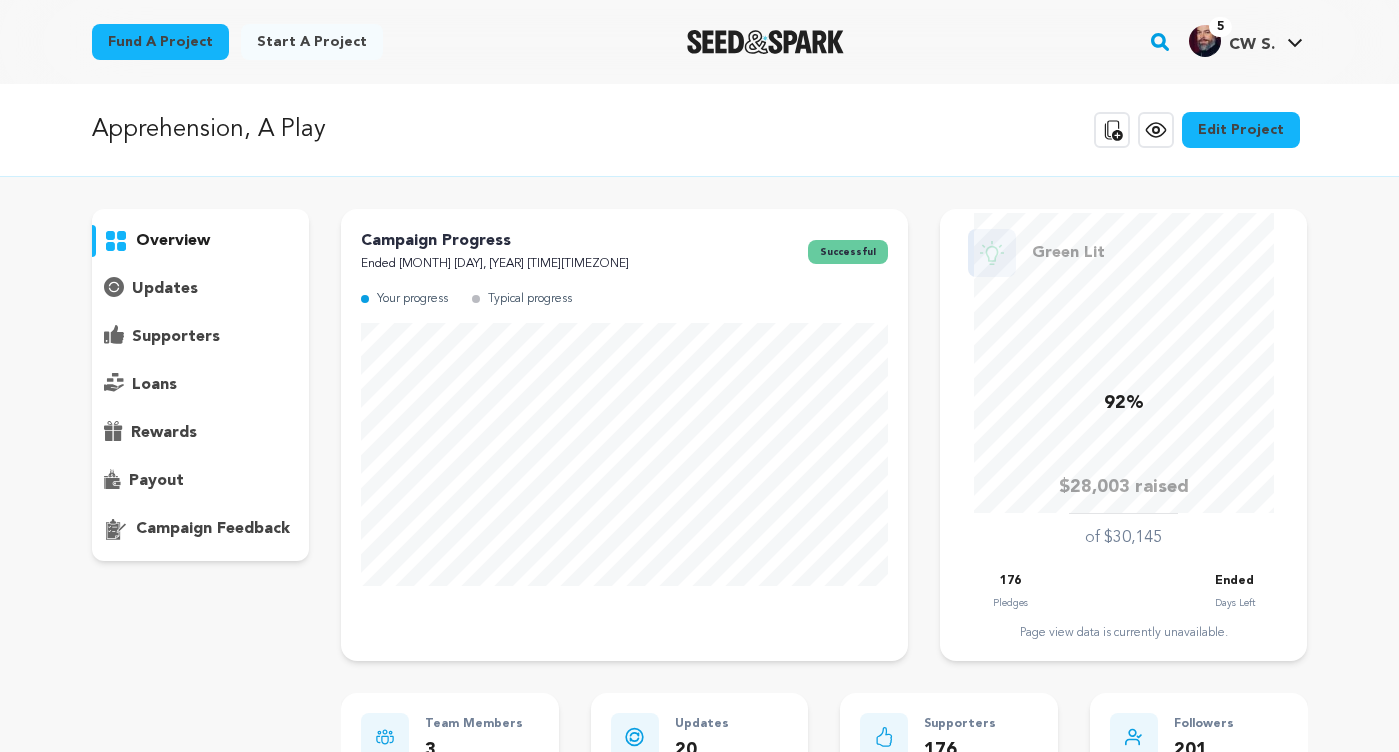 scroll, scrollTop: 0, scrollLeft: 0, axis: both 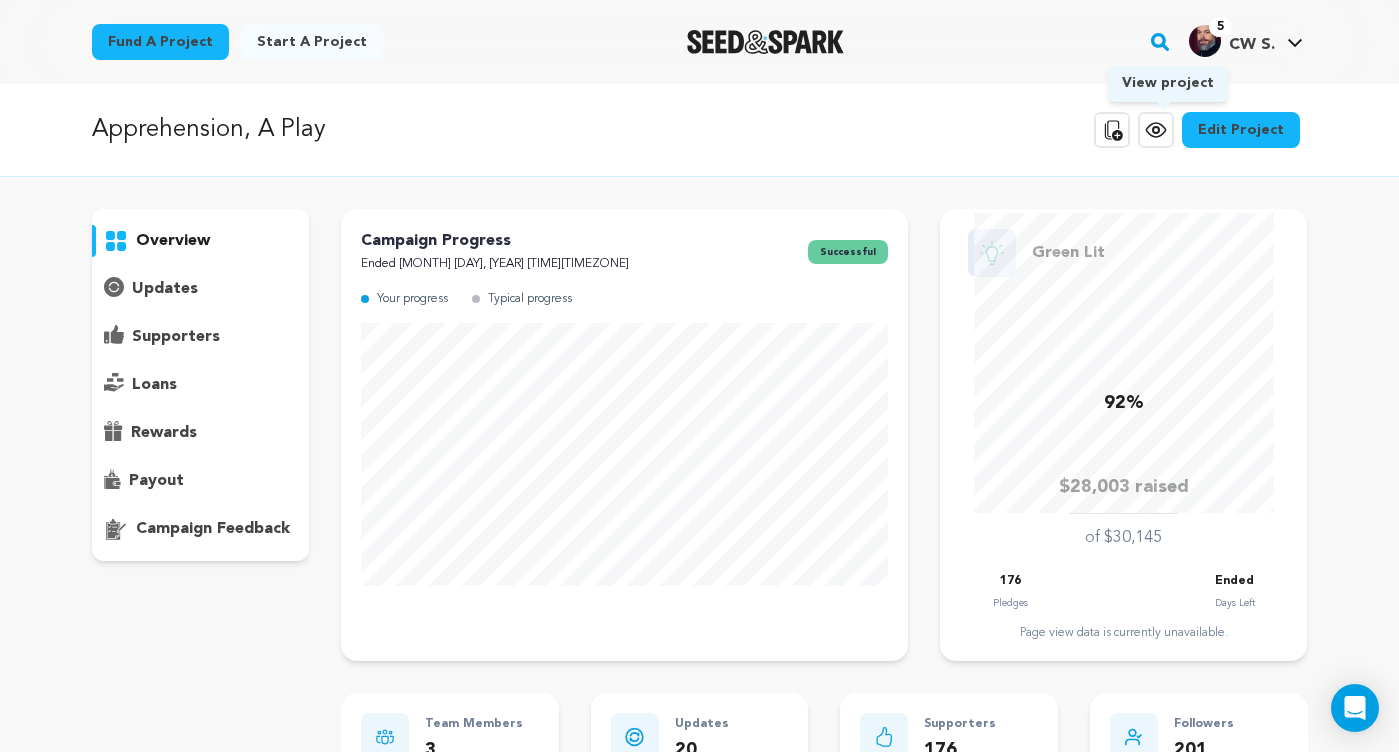 click 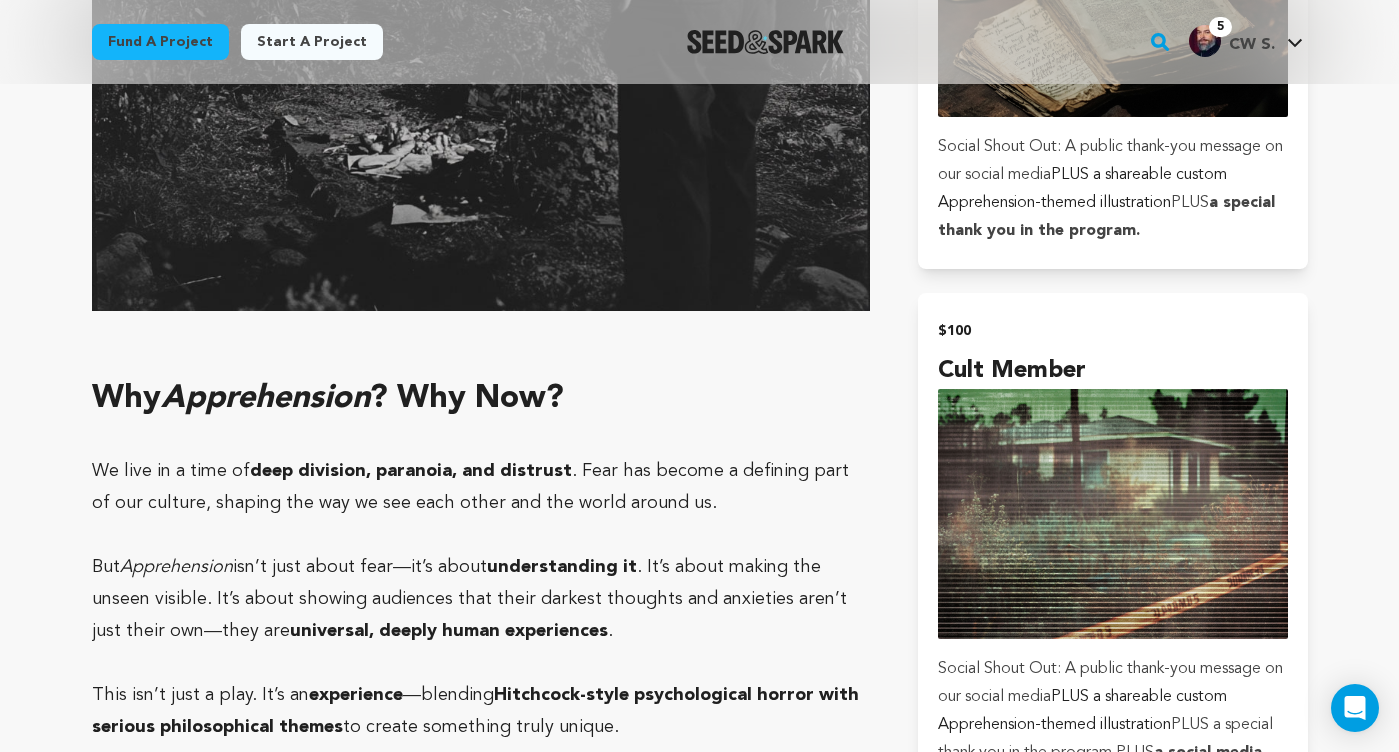 scroll, scrollTop: 2795, scrollLeft: 0, axis: vertical 